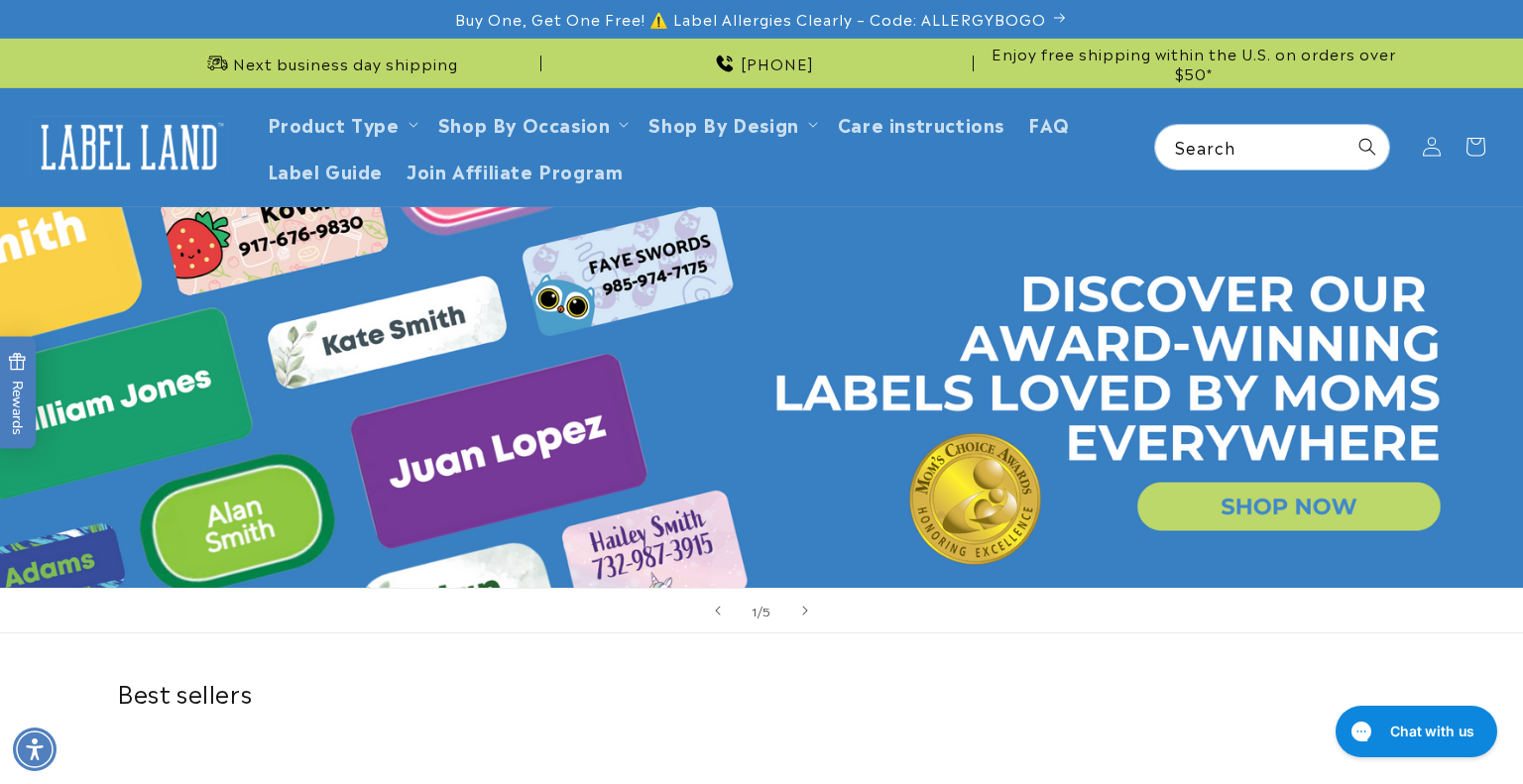 scroll, scrollTop: 0, scrollLeft: 0, axis: both 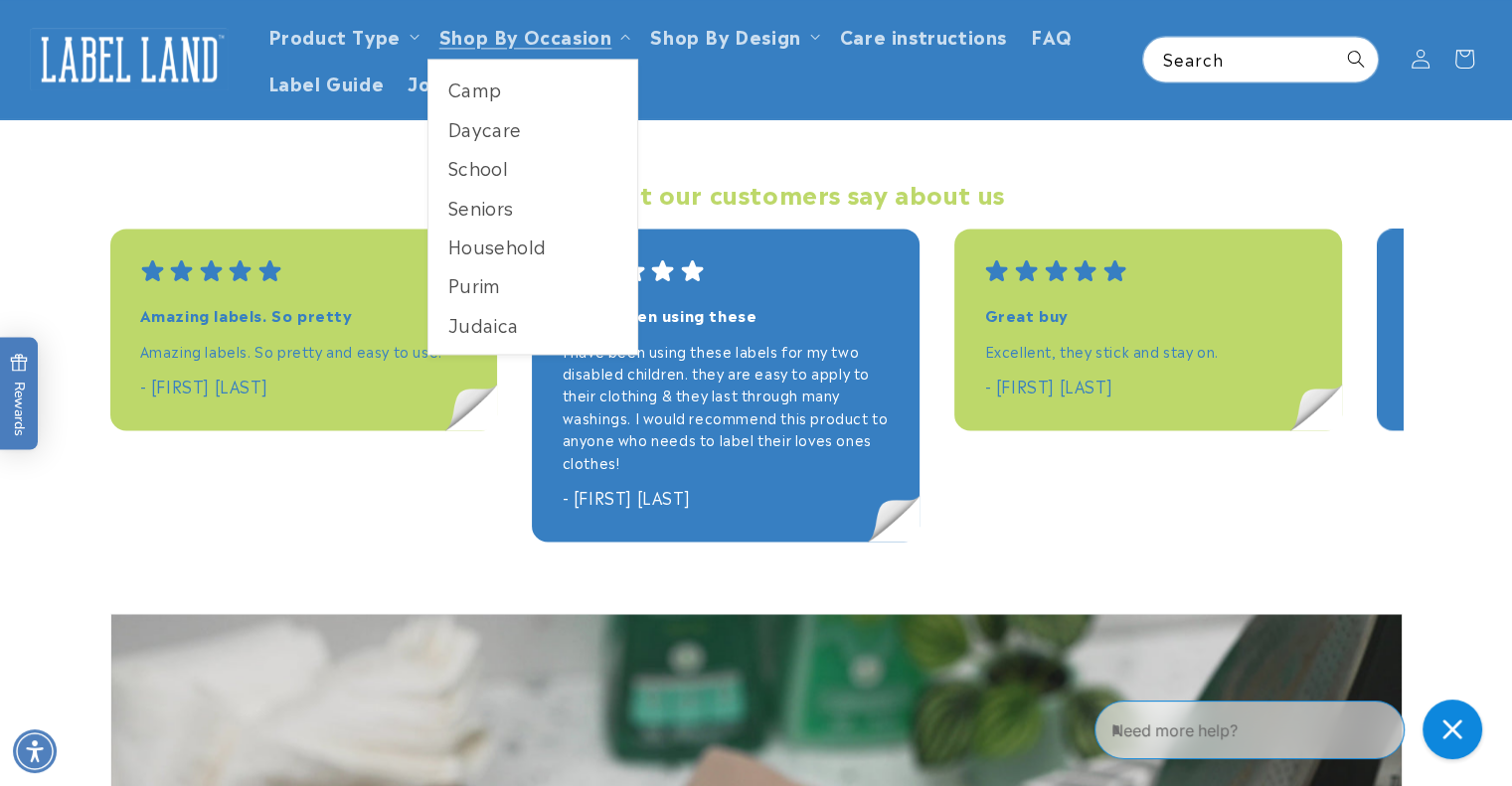 click on "Household" at bounding box center (533, 245) 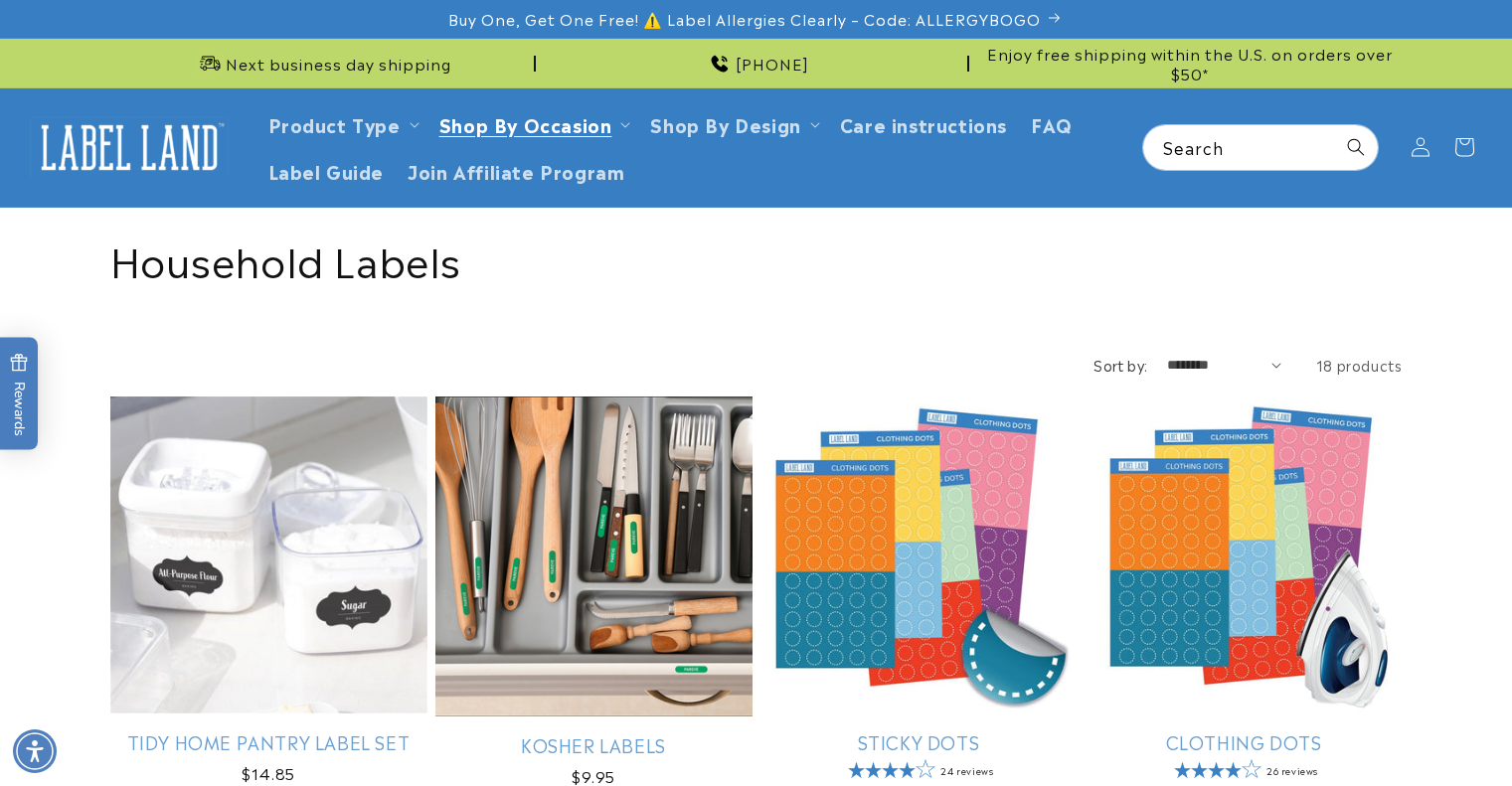 scroll, scrollTop: 0, scrollLeft: 0, axis: both 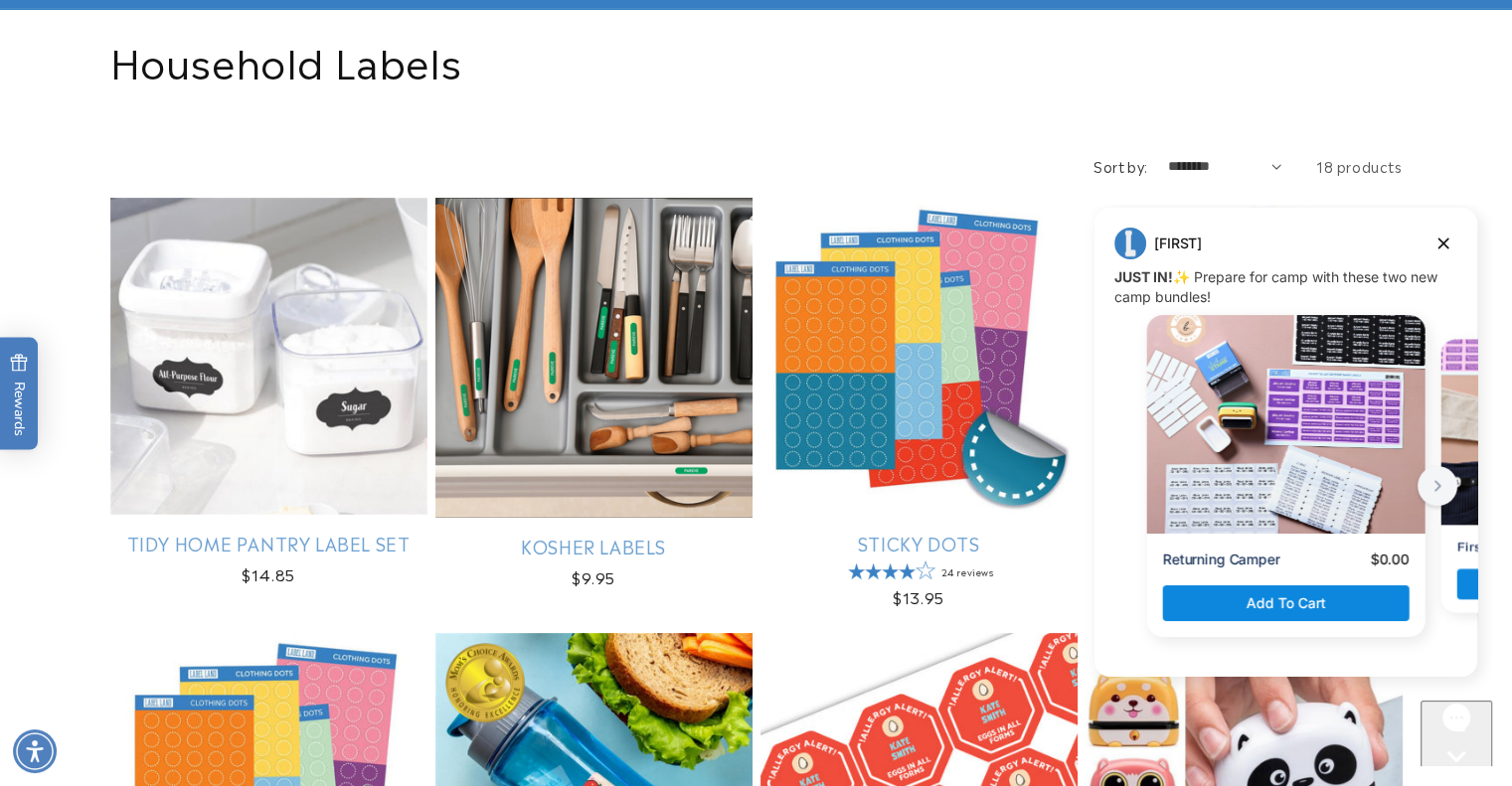 click 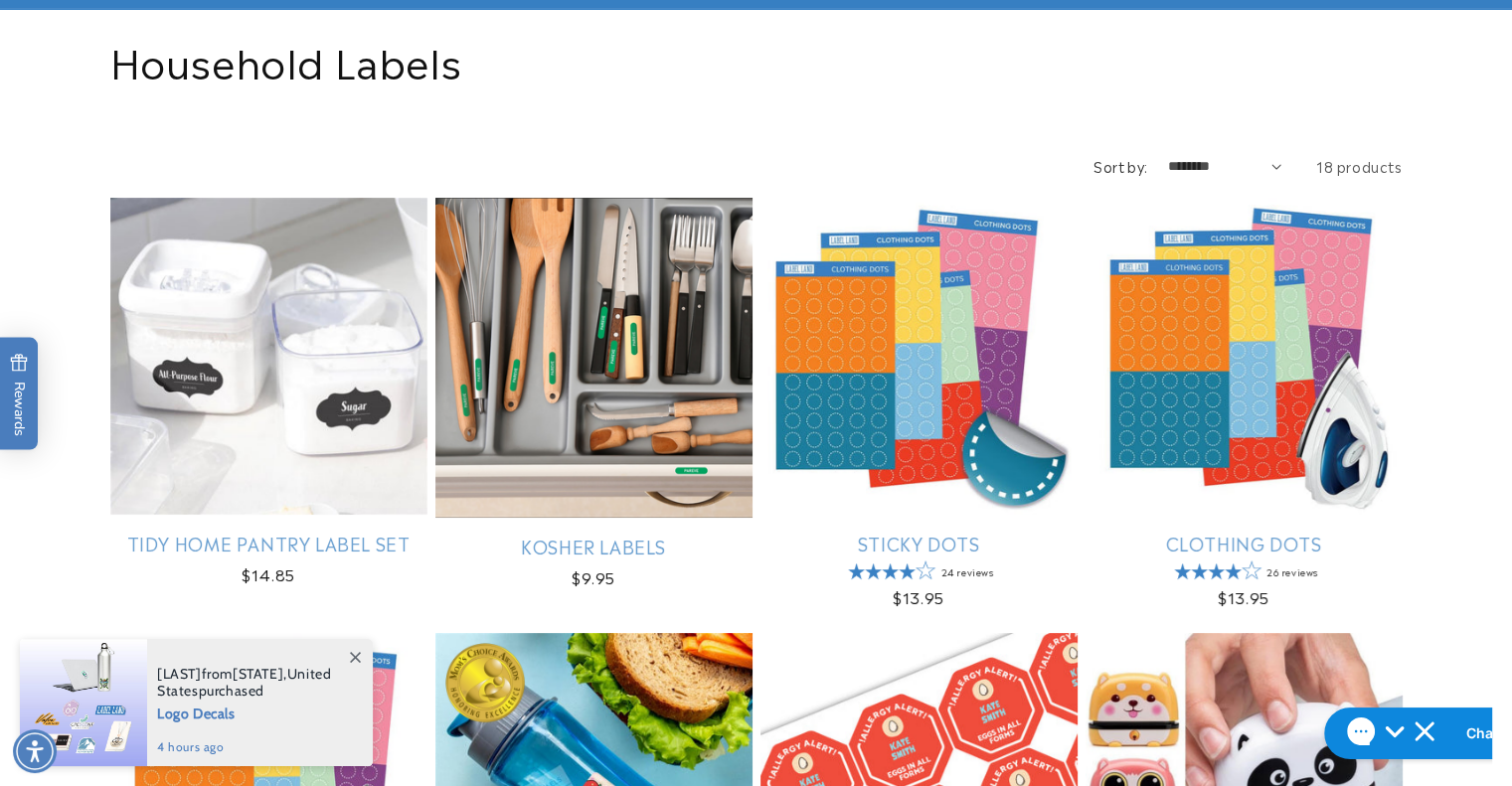 scroll, scrollTop: 397, scrollLeft: 0, axis: vertical 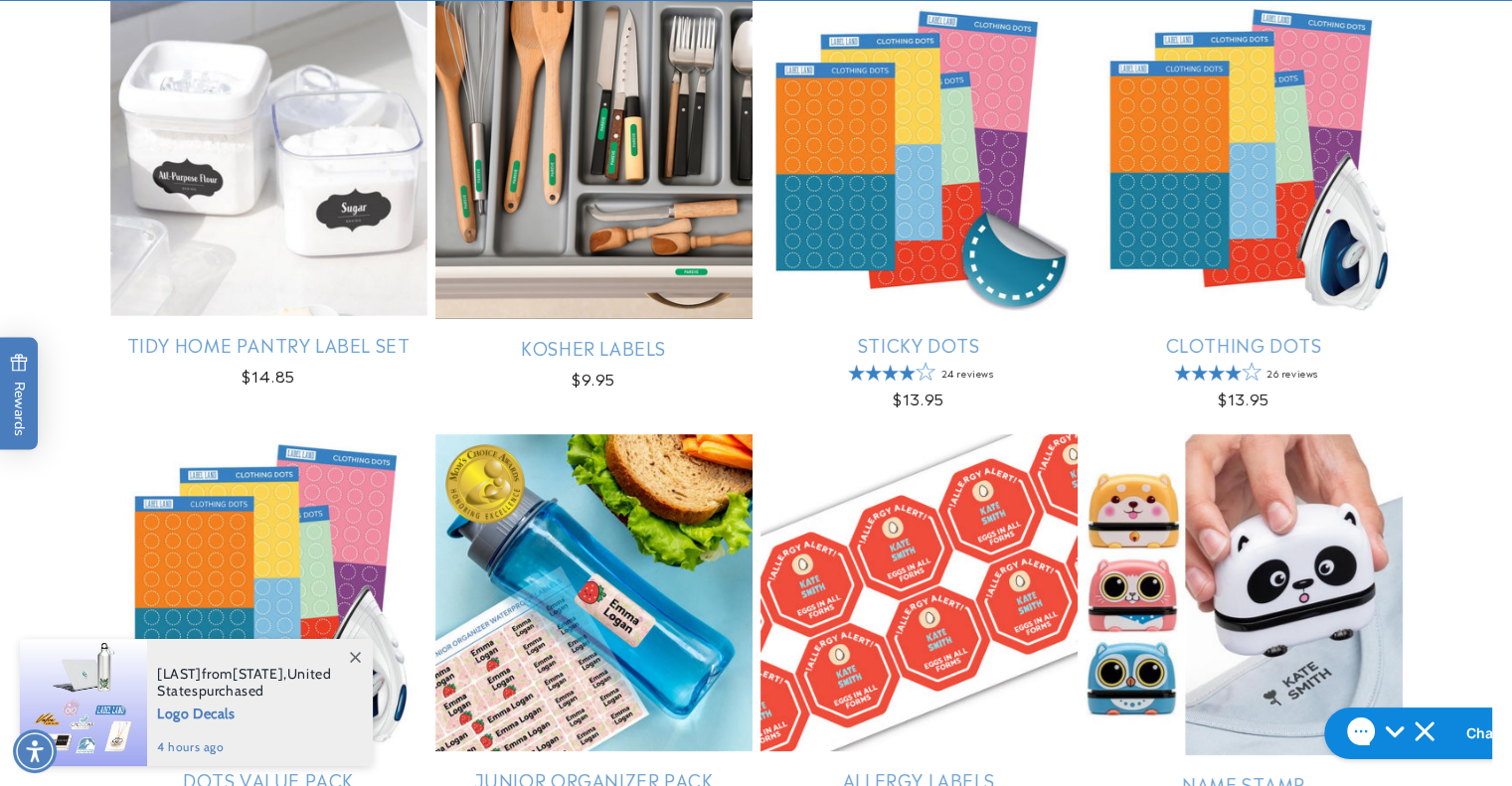 click on "Kosher Labels" at bounding box center (593, 347) 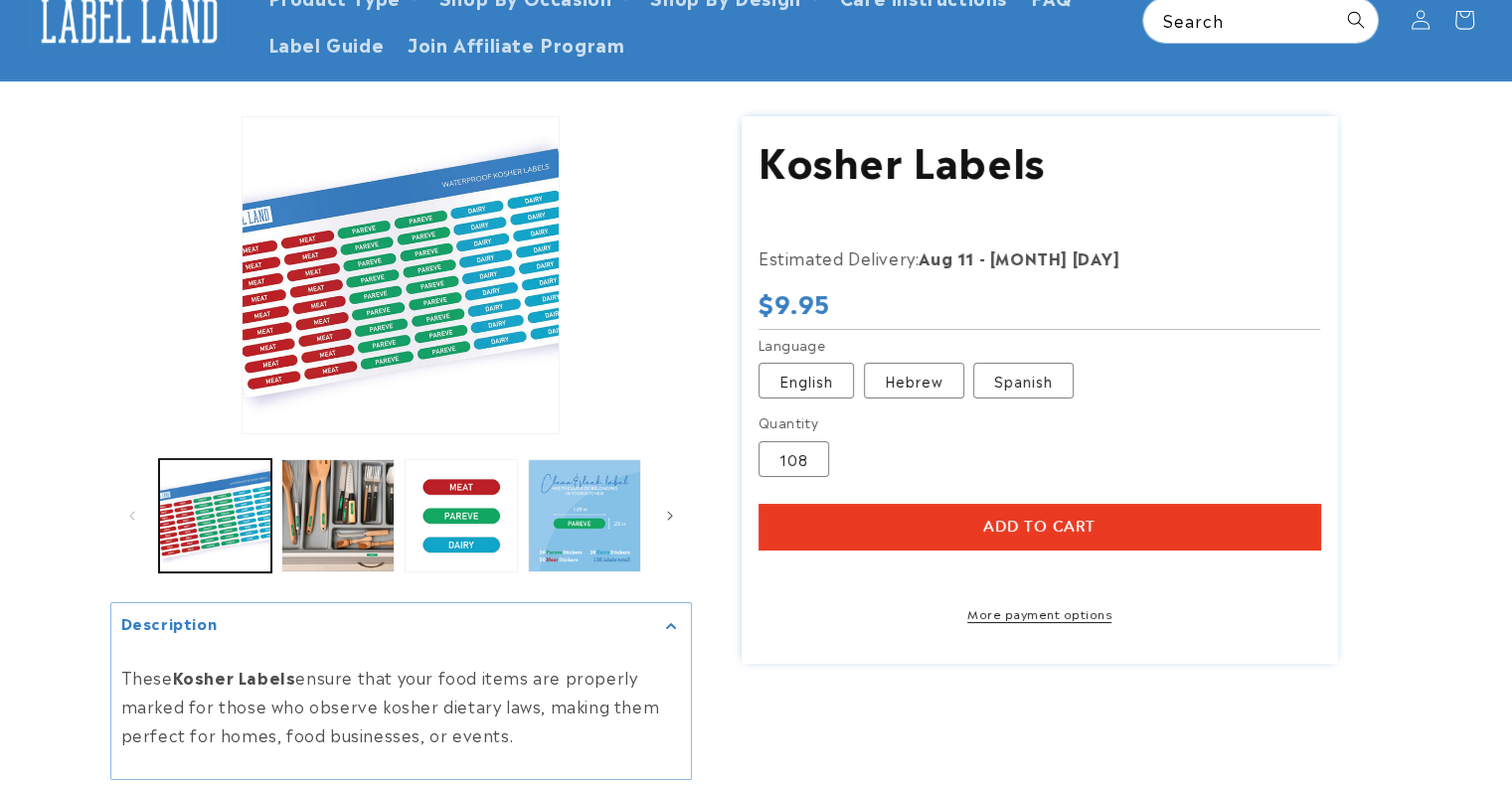 scroll, scrollTop: 199, scrollLeft: 0, axis: vertical 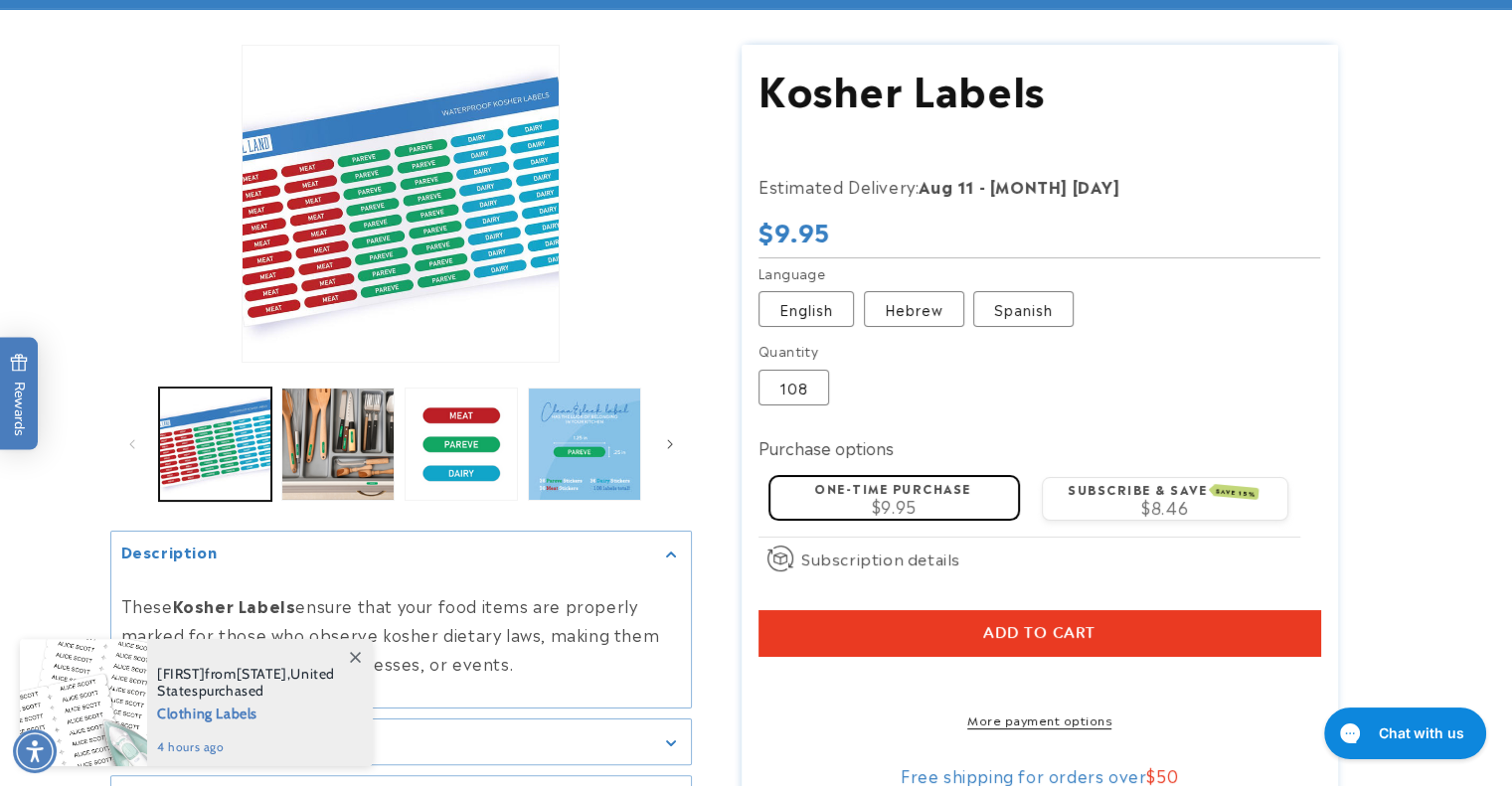 click on "Add to cart" at bounding box center (1039, 633) 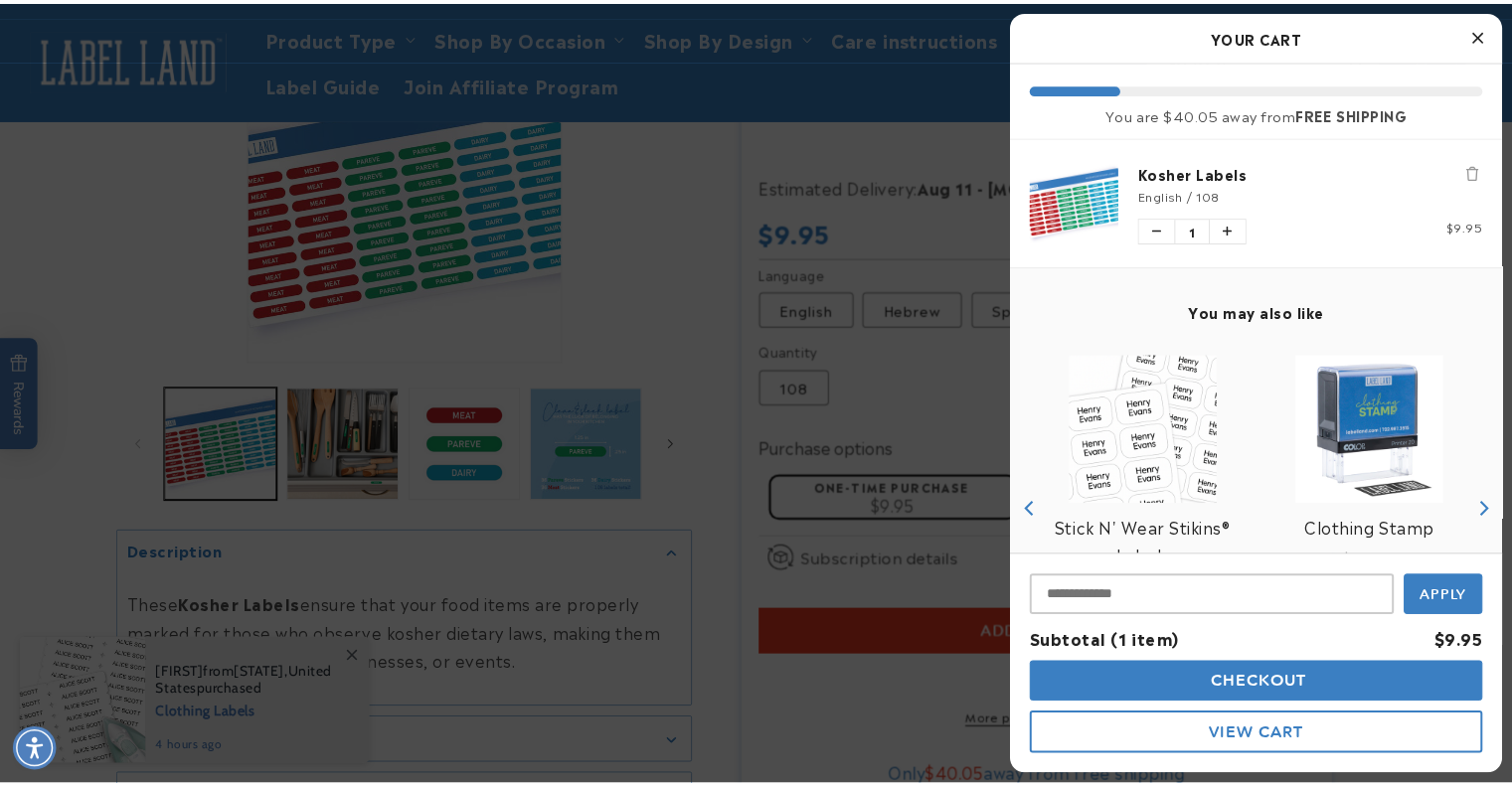 scroll, scrollTop: 145, scrollLeft: 0, axis: vertical 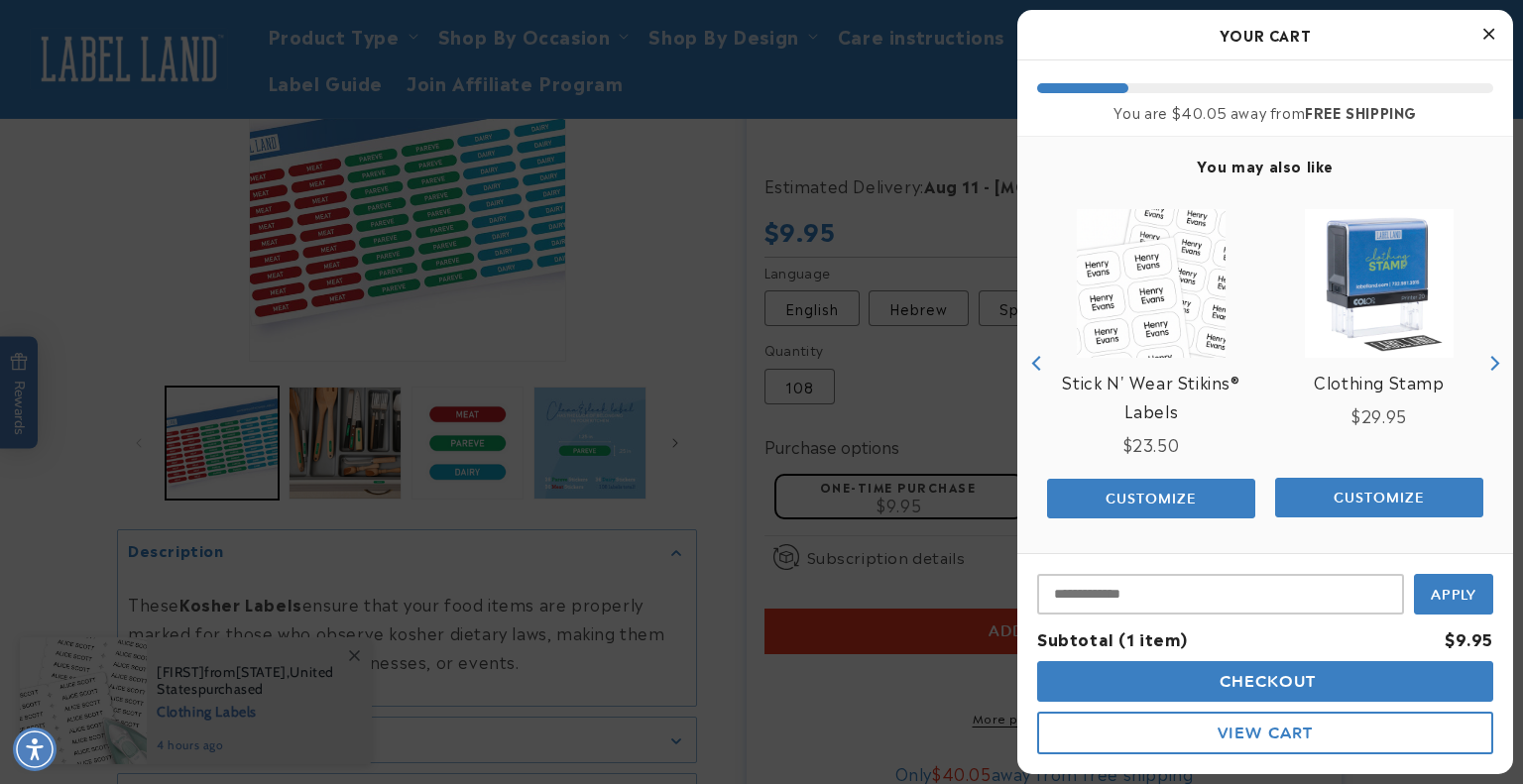 click at bounding box center (762, 392) 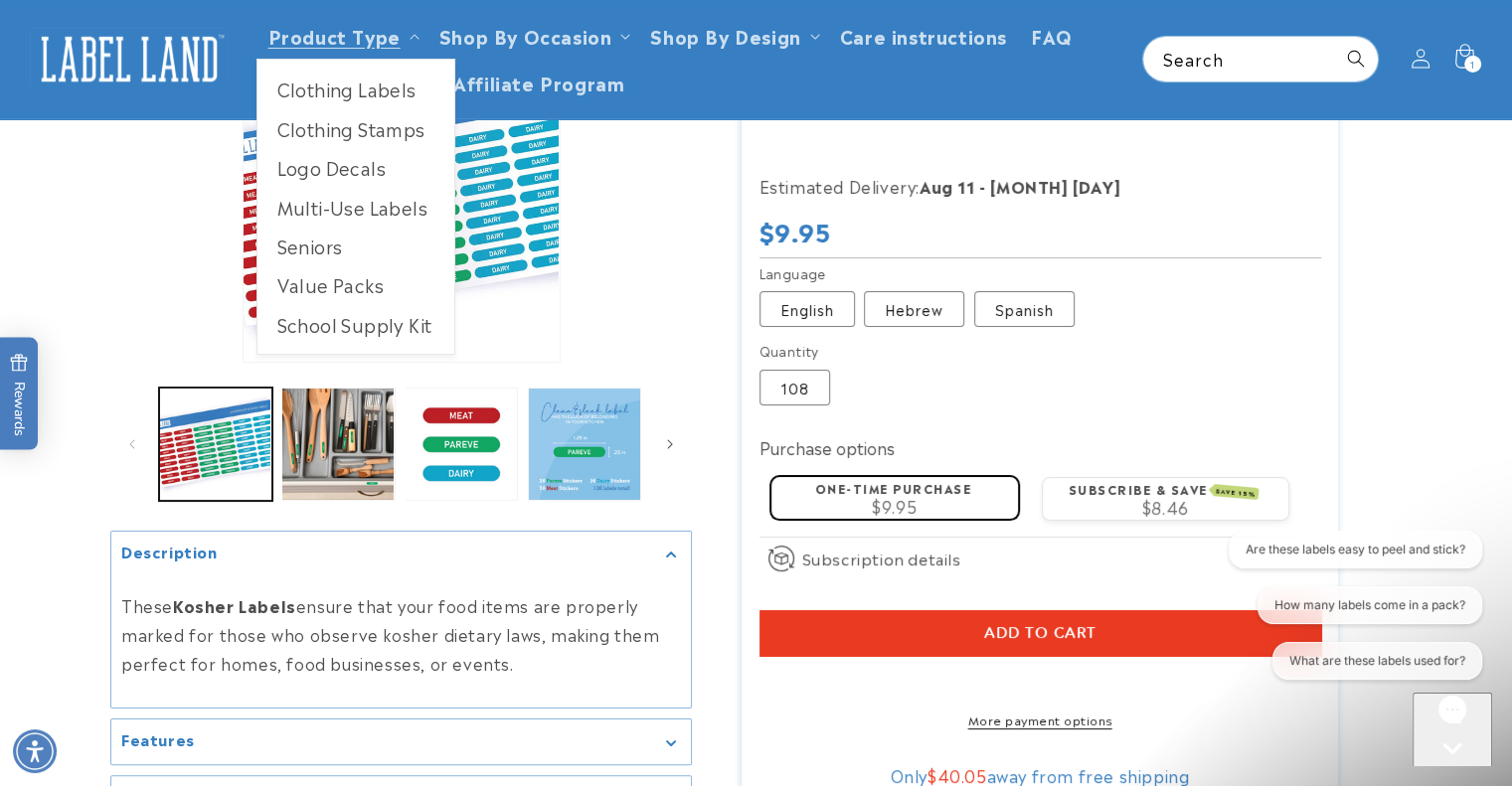 scroll, scrollTop: 0, scrollLeft: 0, axis: both 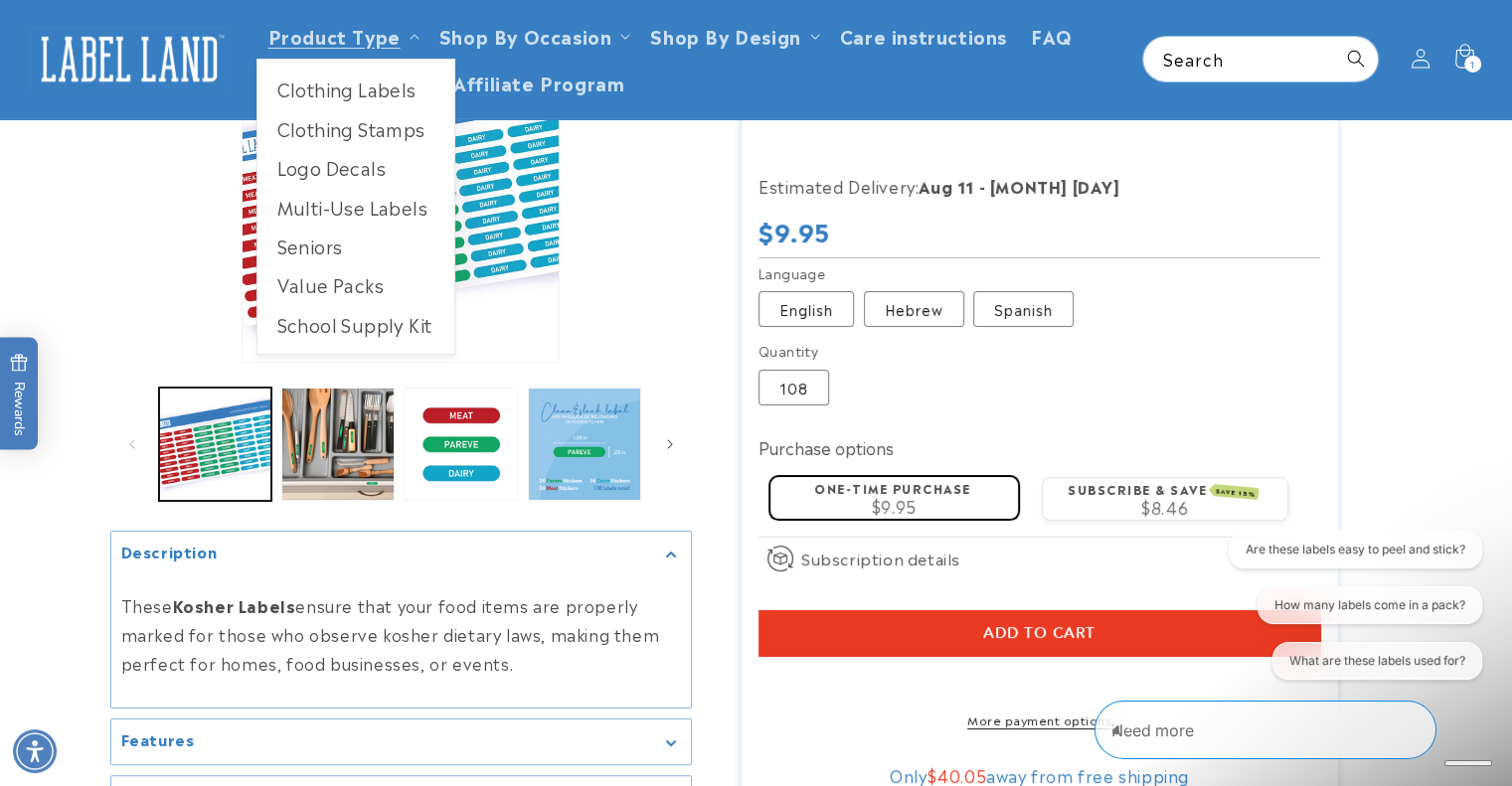 click on "Multi-Use Labels" at bounding box center [356, 207] 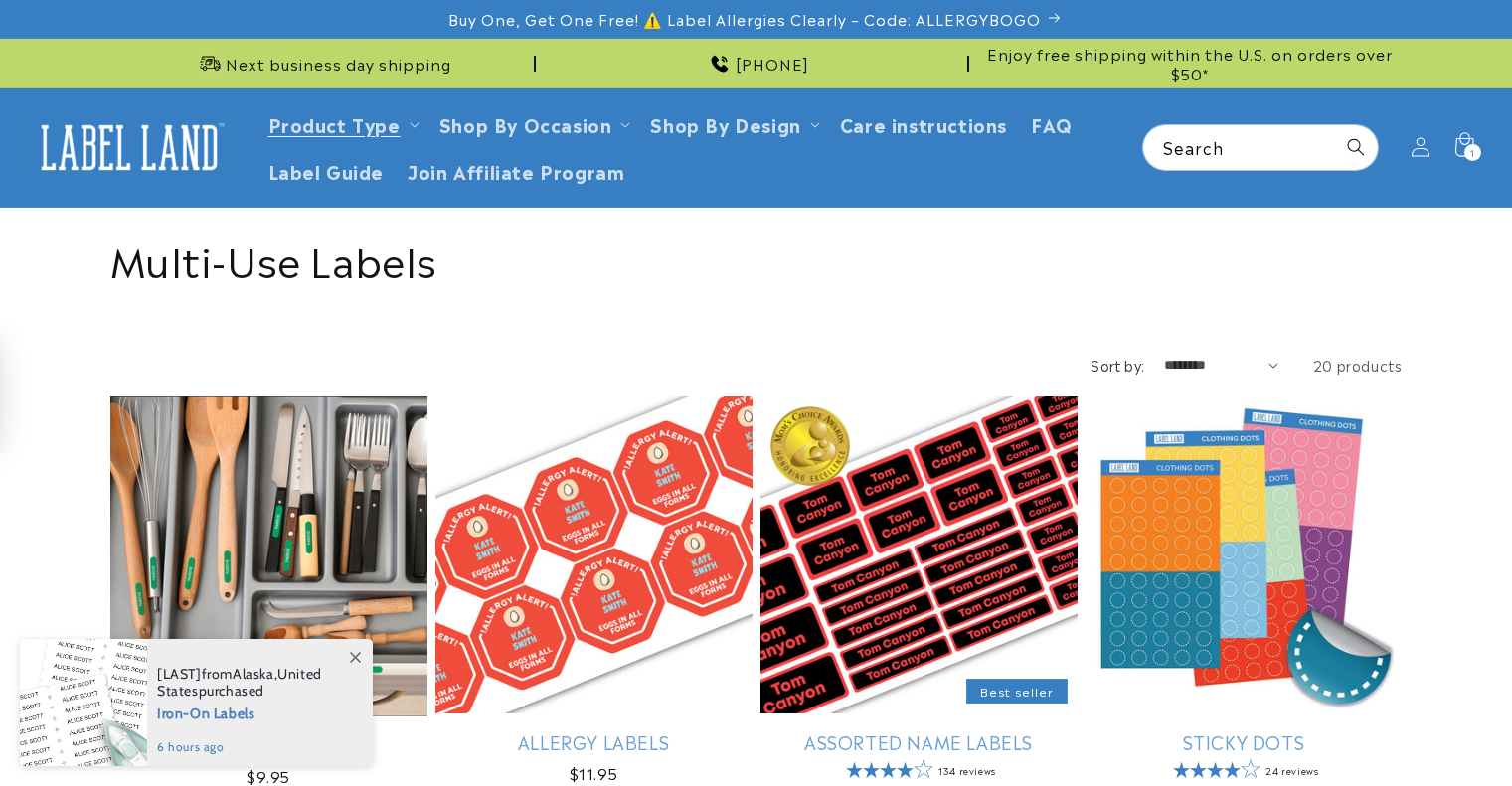 scroll, scrollTop: 0, scrollLeft: 0, axis: both 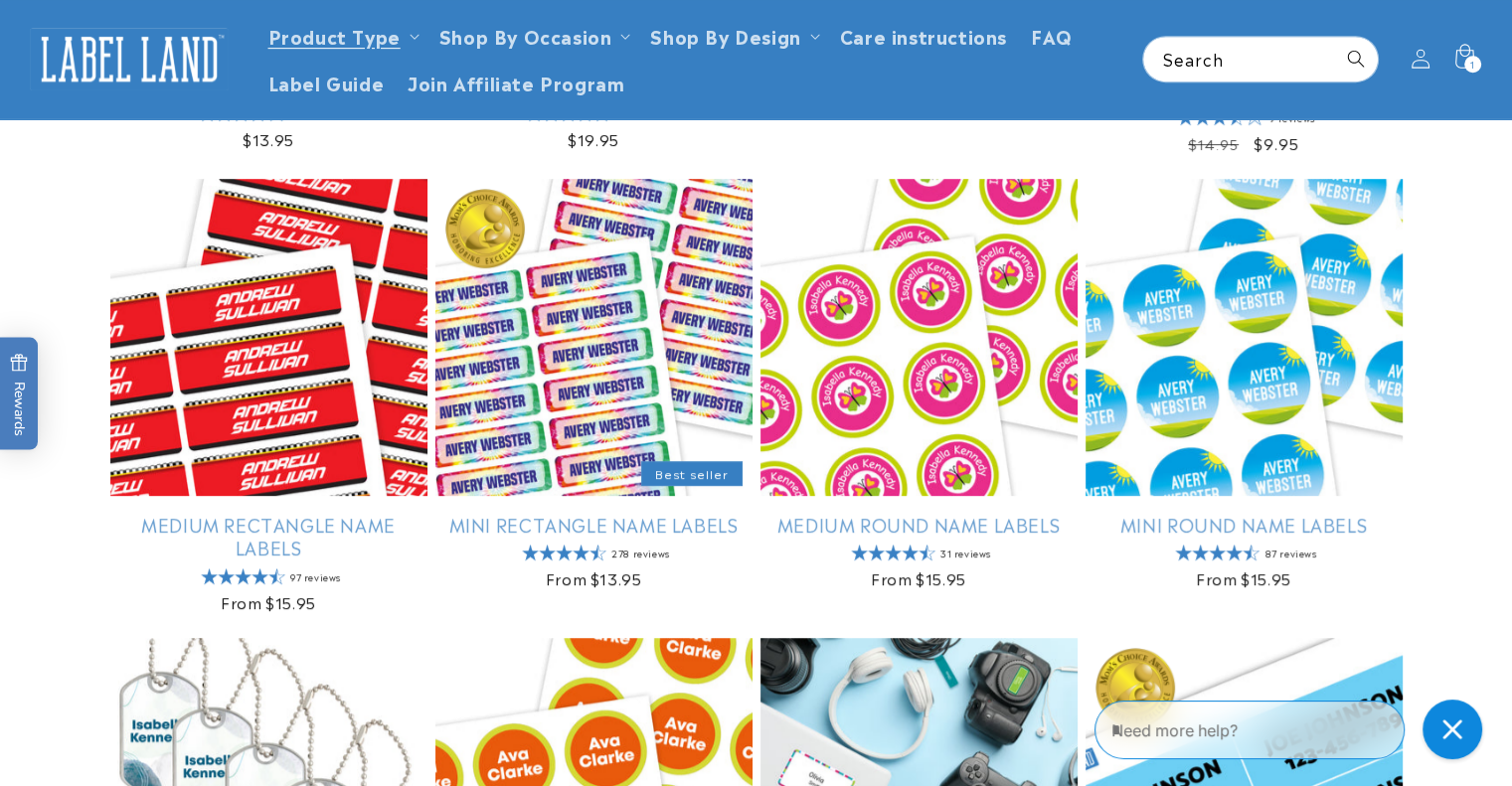 drag, startPoint x: 587, startPoint y: 317, endPoint x: 557, endPoint y: 321, distance: 30.265492 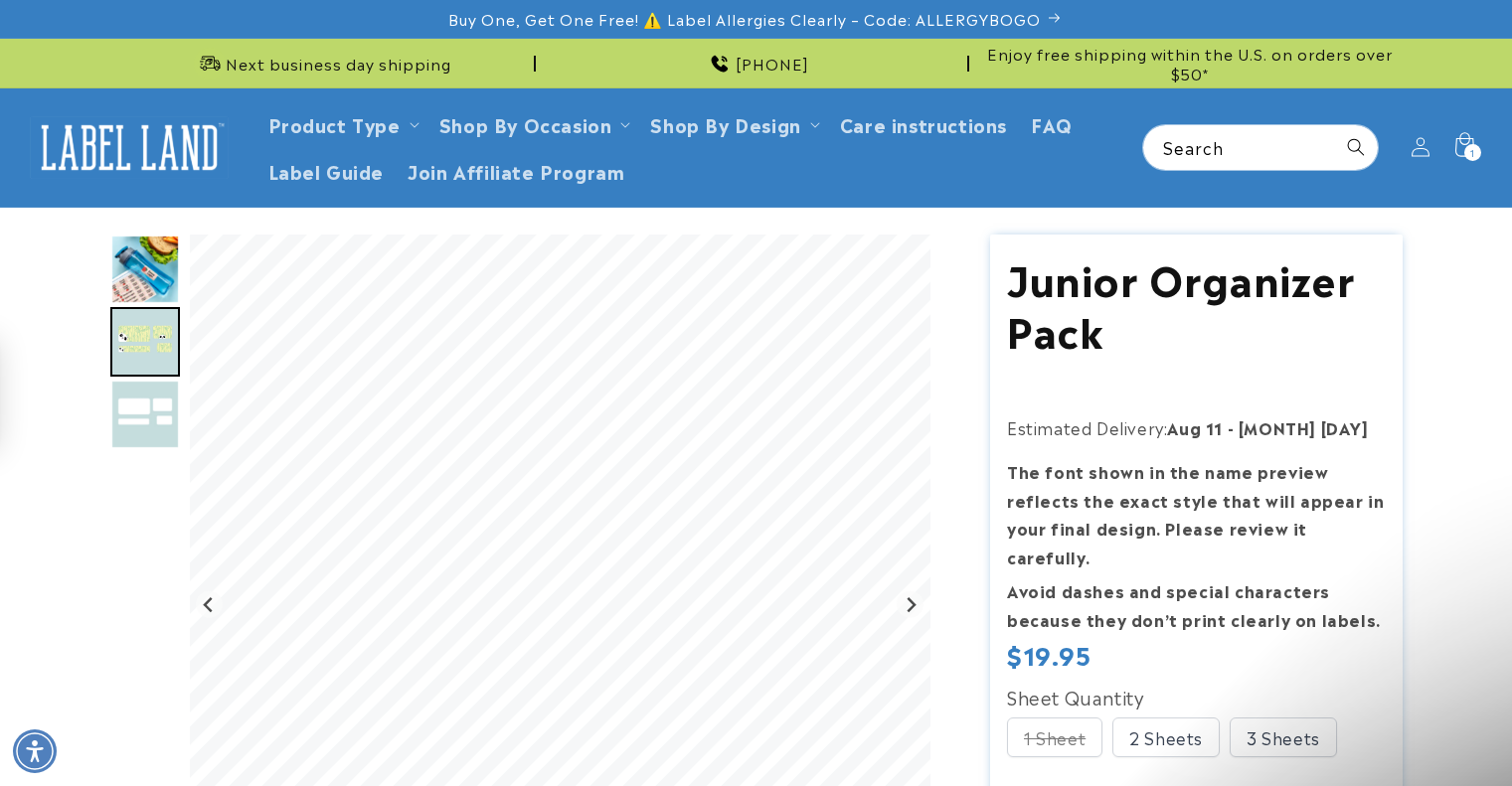 scroll, scrollTop: 0, scrollLeft: 0, axis: both 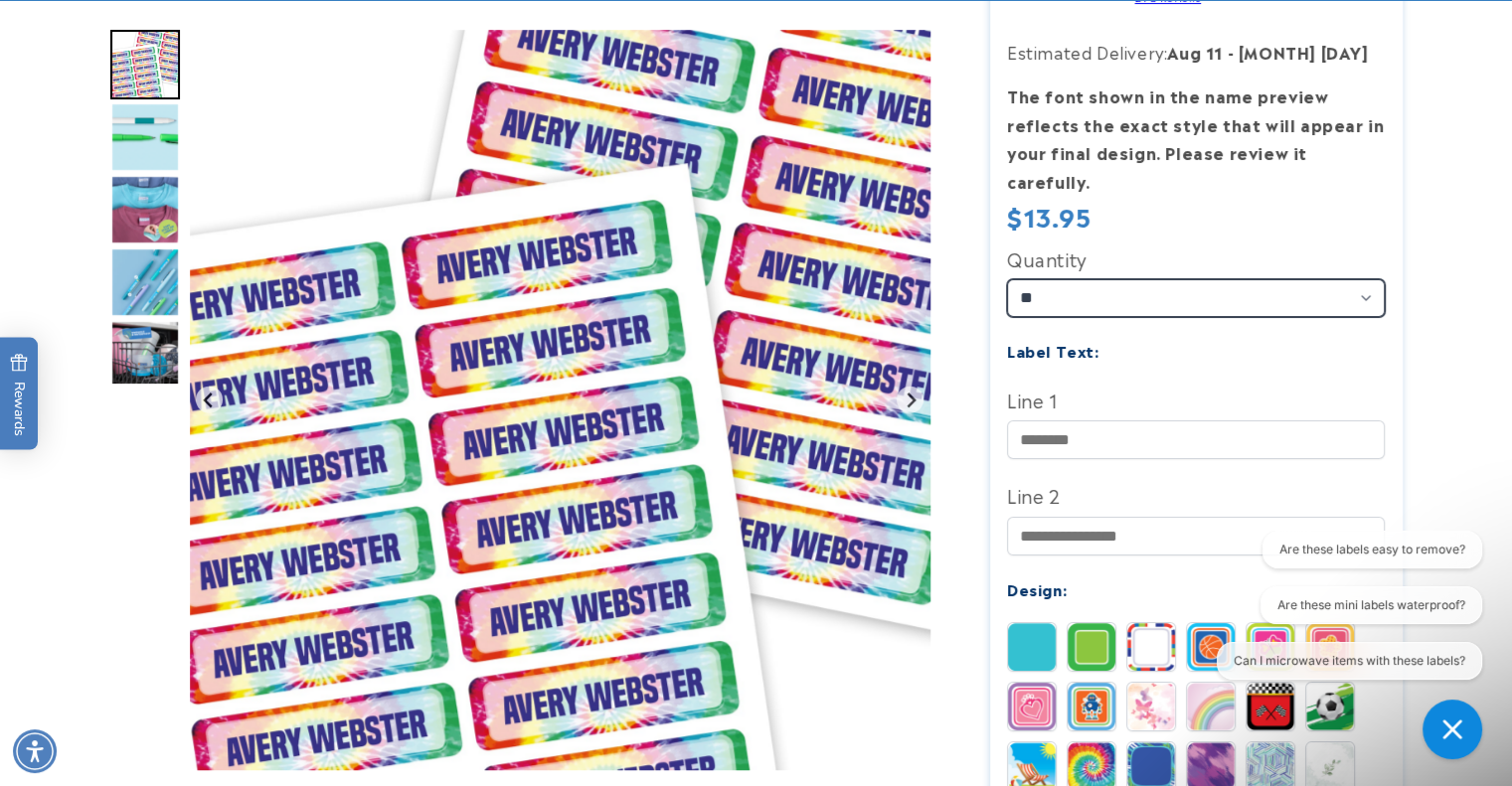 click on "**
**
**" at bounding box center (1196, 298) 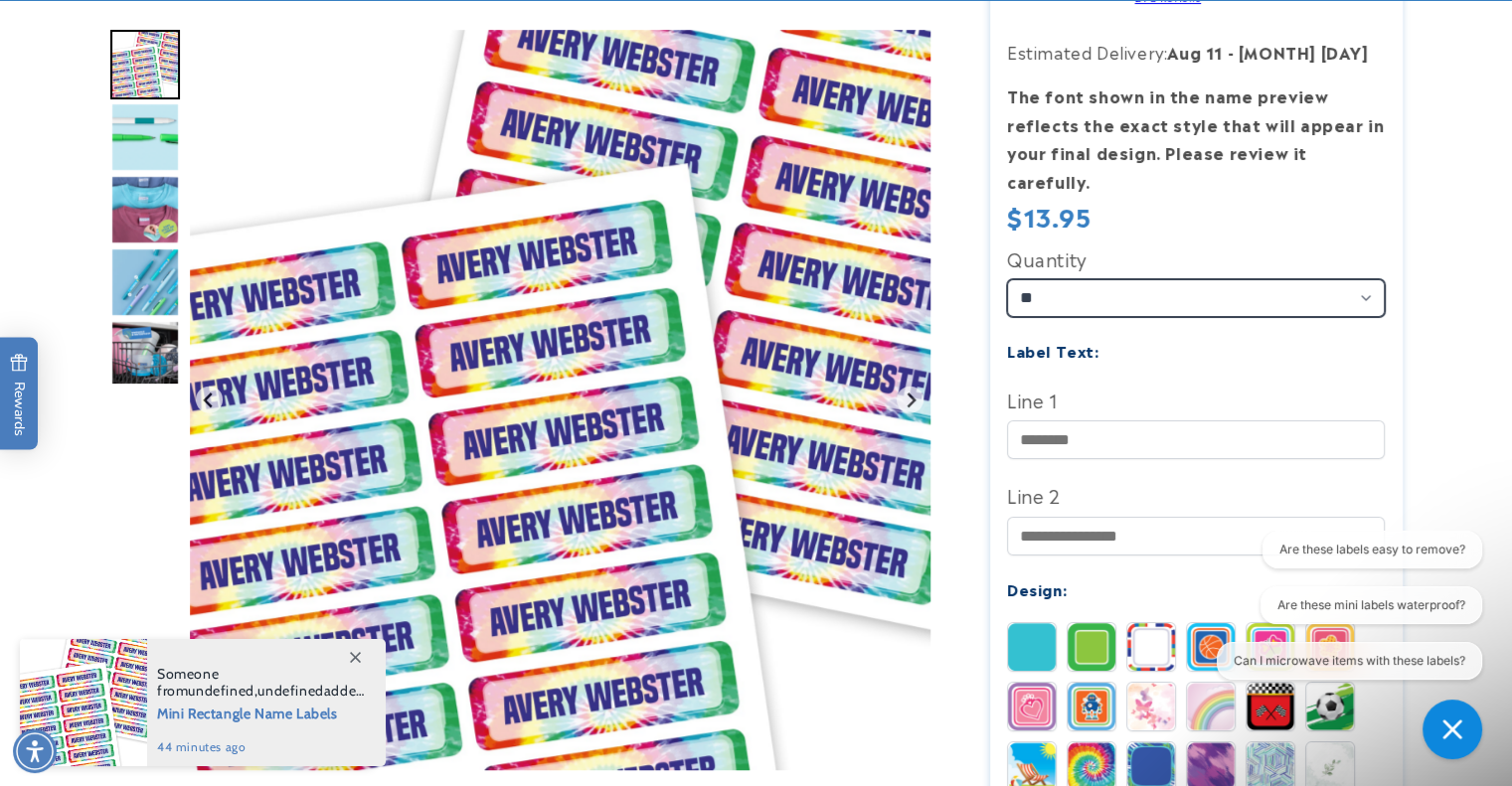 select on "**" 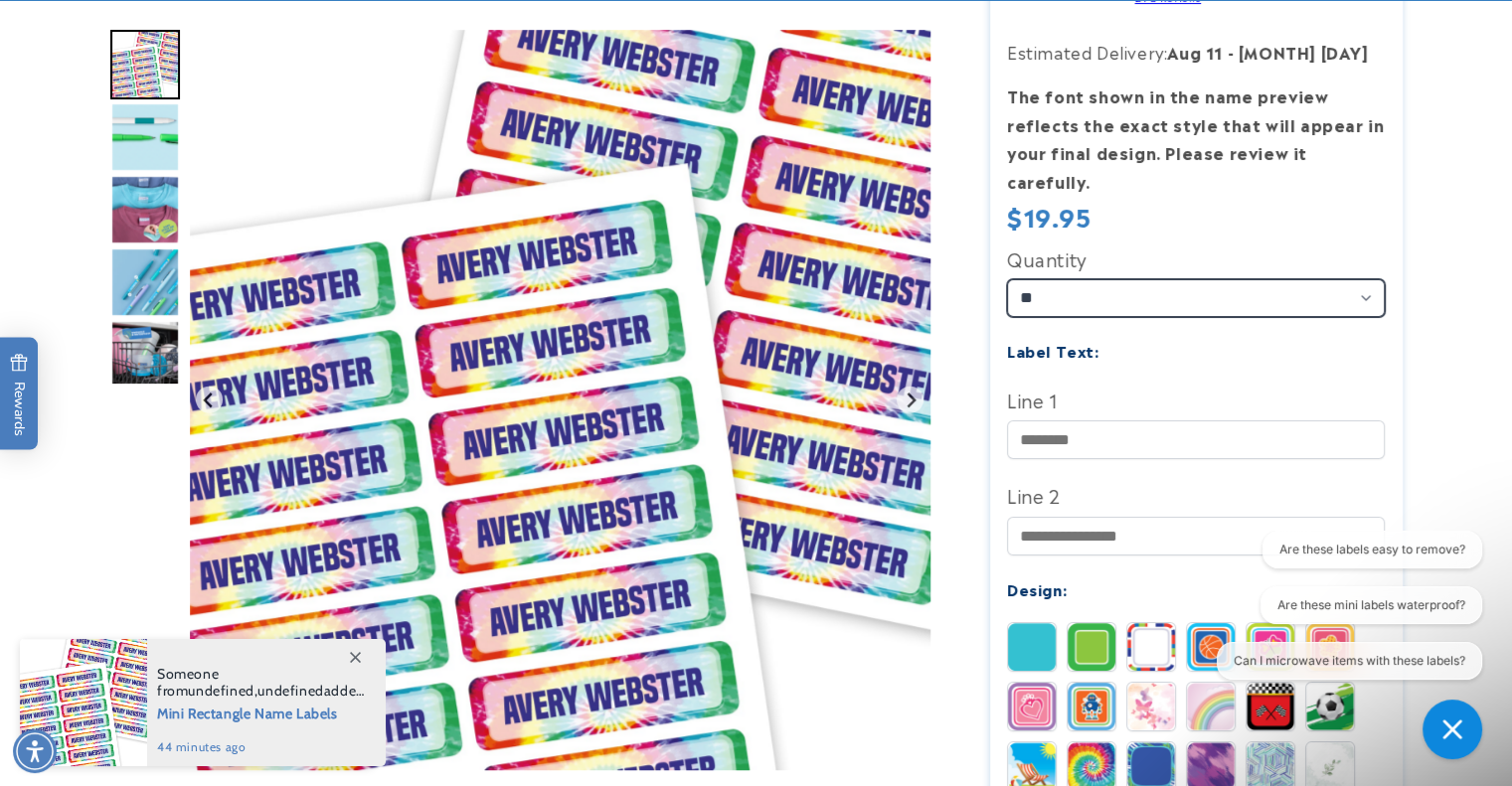 type 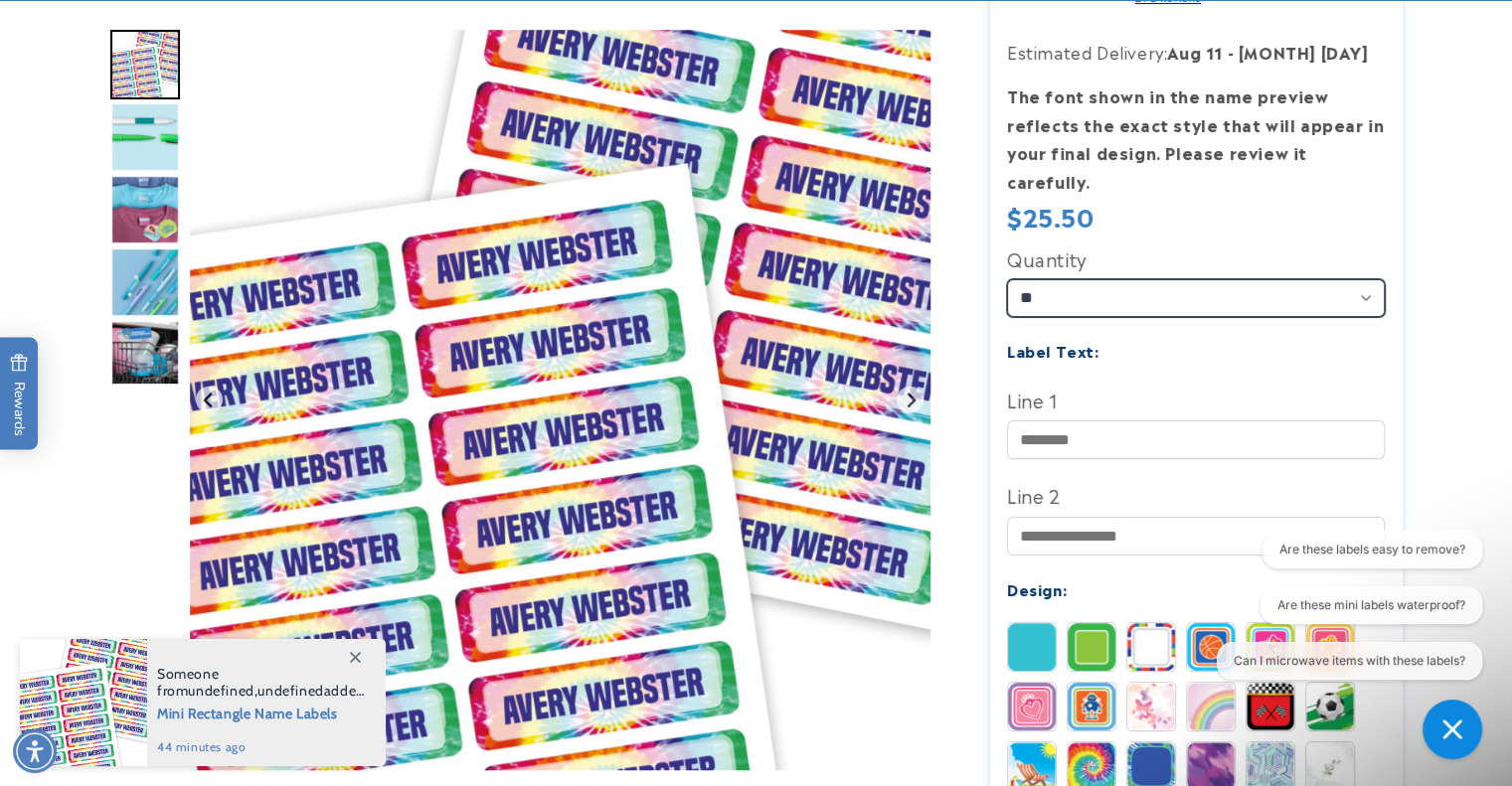 click on "**
**
**" at bounding box center (1196, 298) 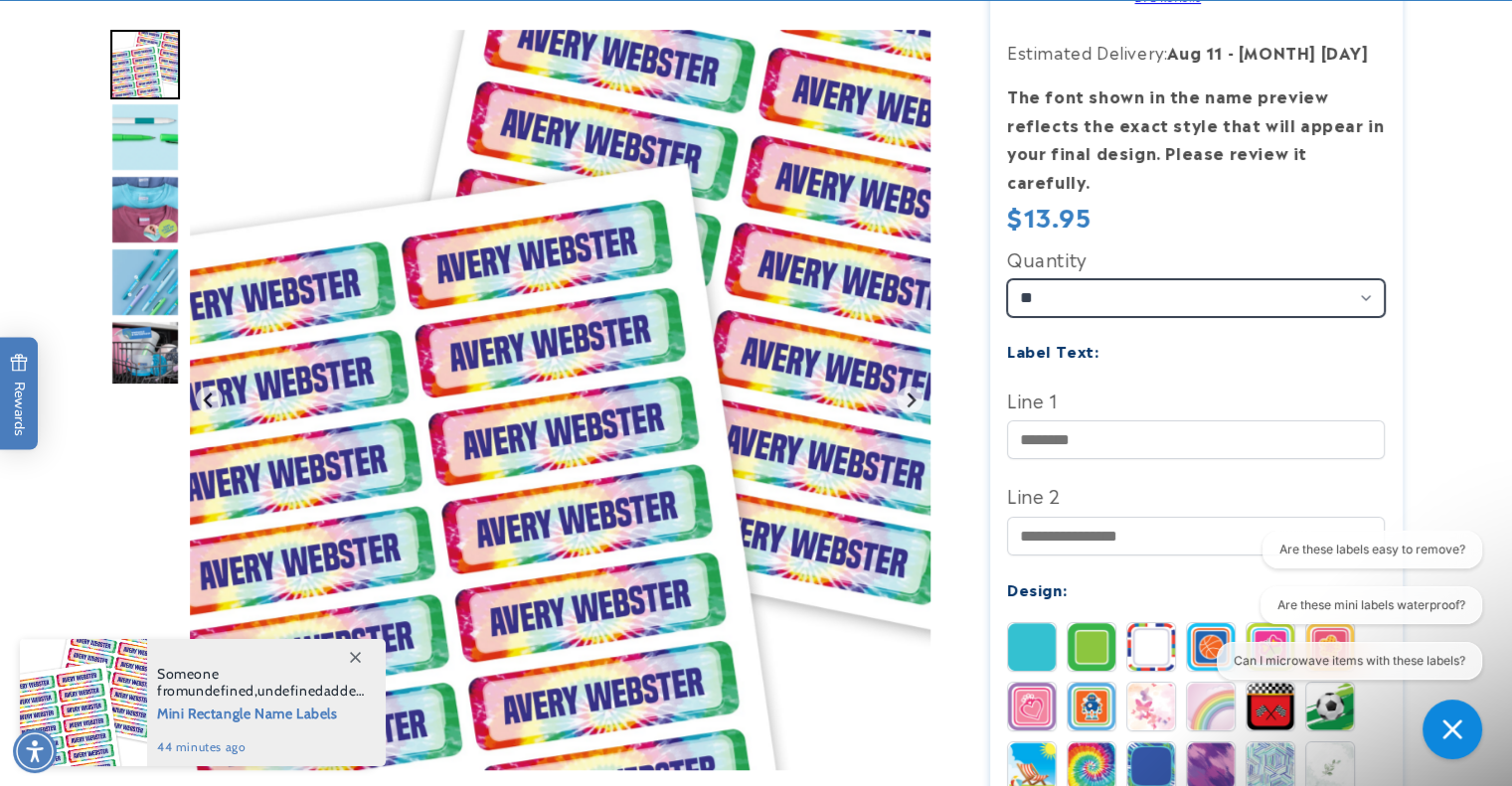 click on "**
**
**" at bounding box center [1196, 298] 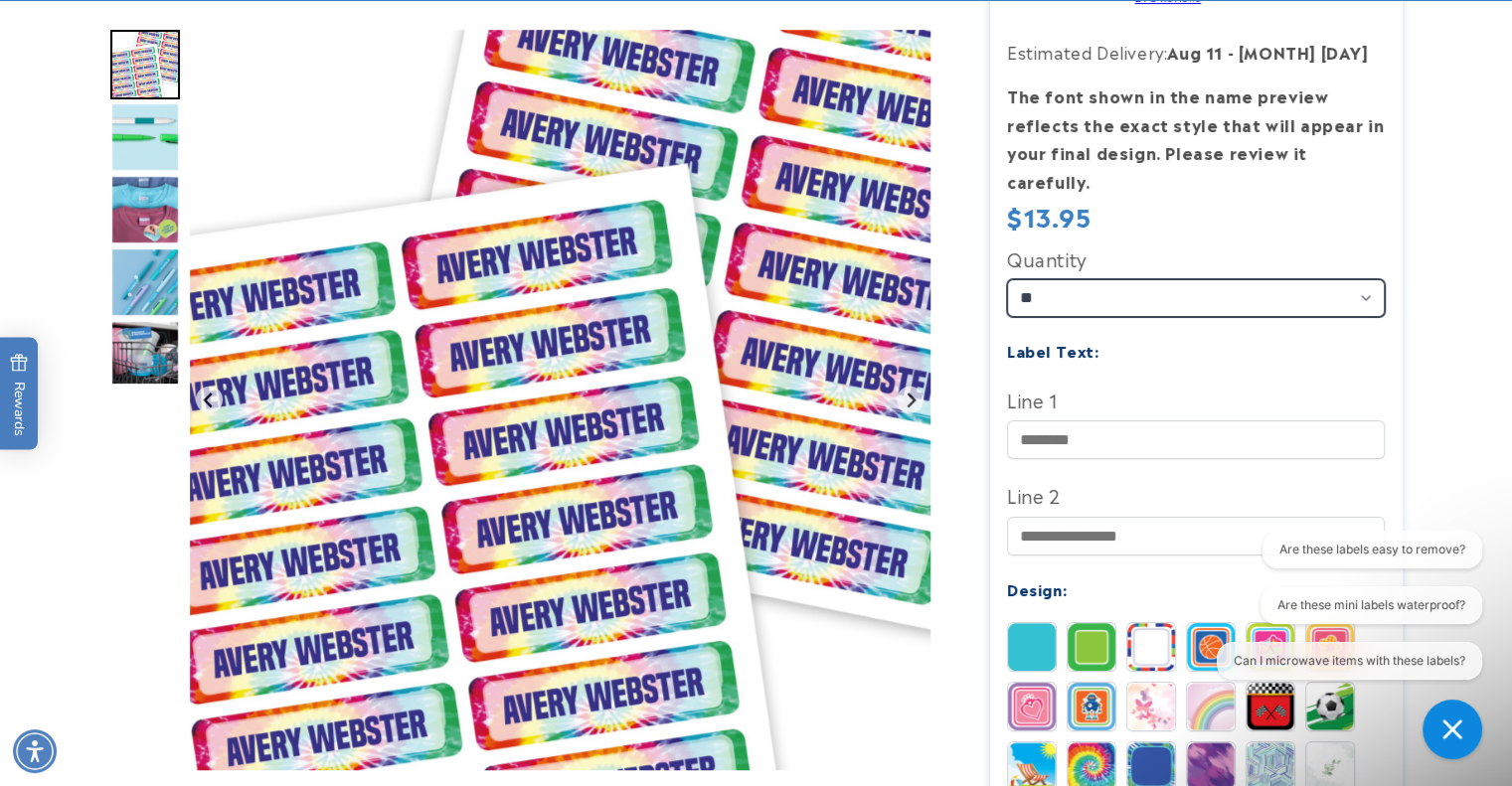 select on "**" 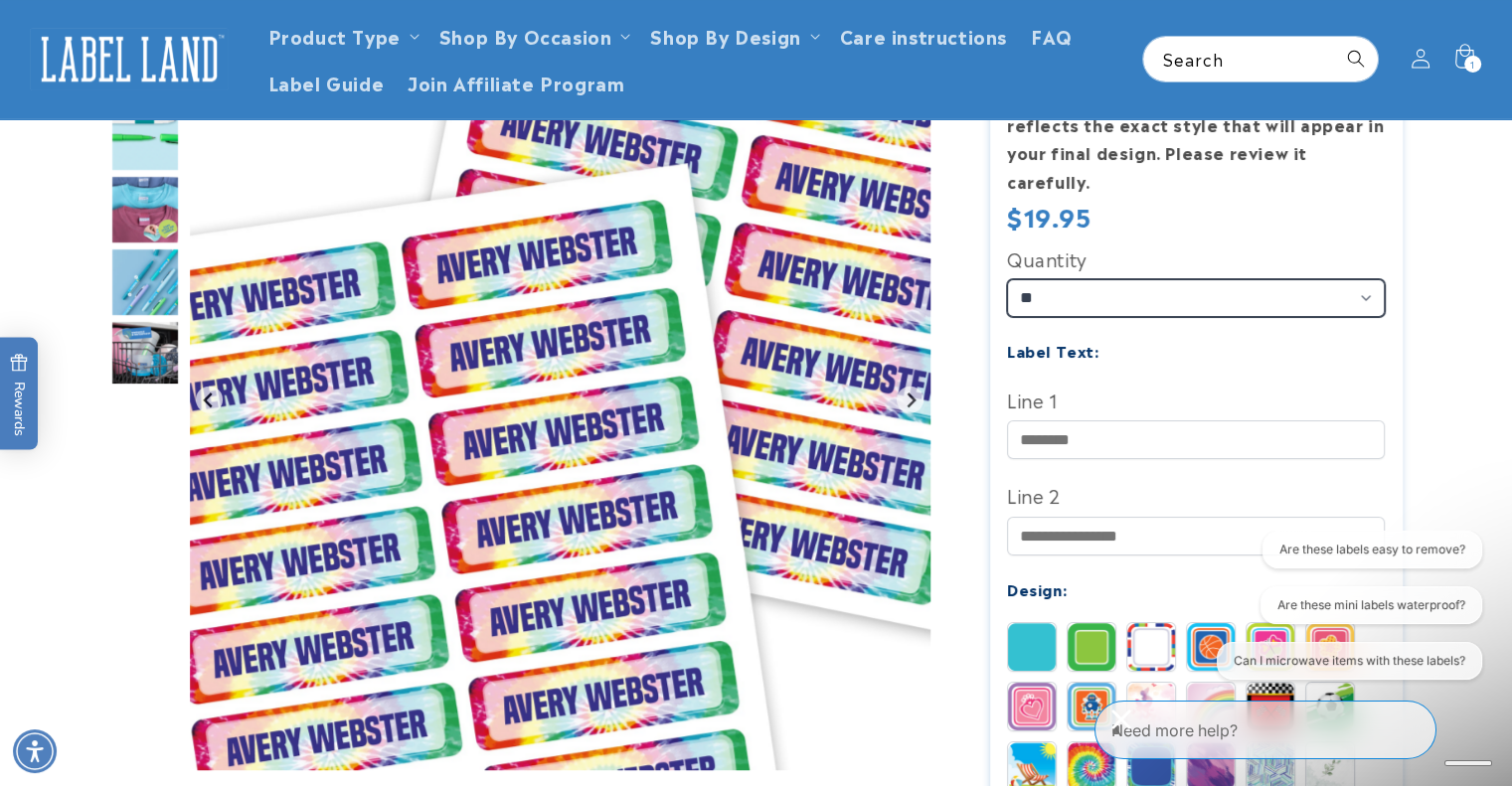 scroll, scrollTop: 0, scrollLeft: 0, axis: both 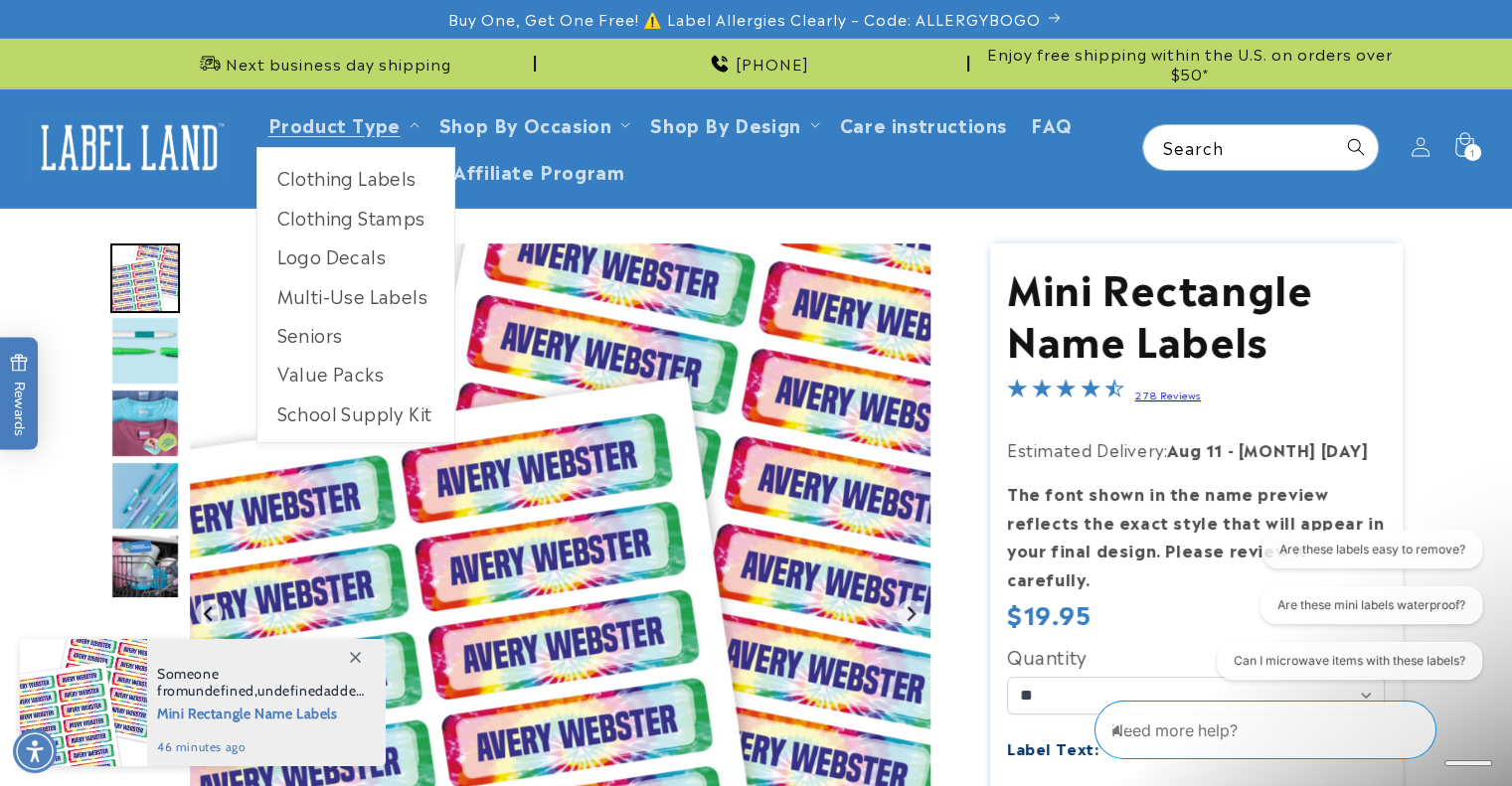 click on "Clothing Labels" at bounding box center (356, 177) 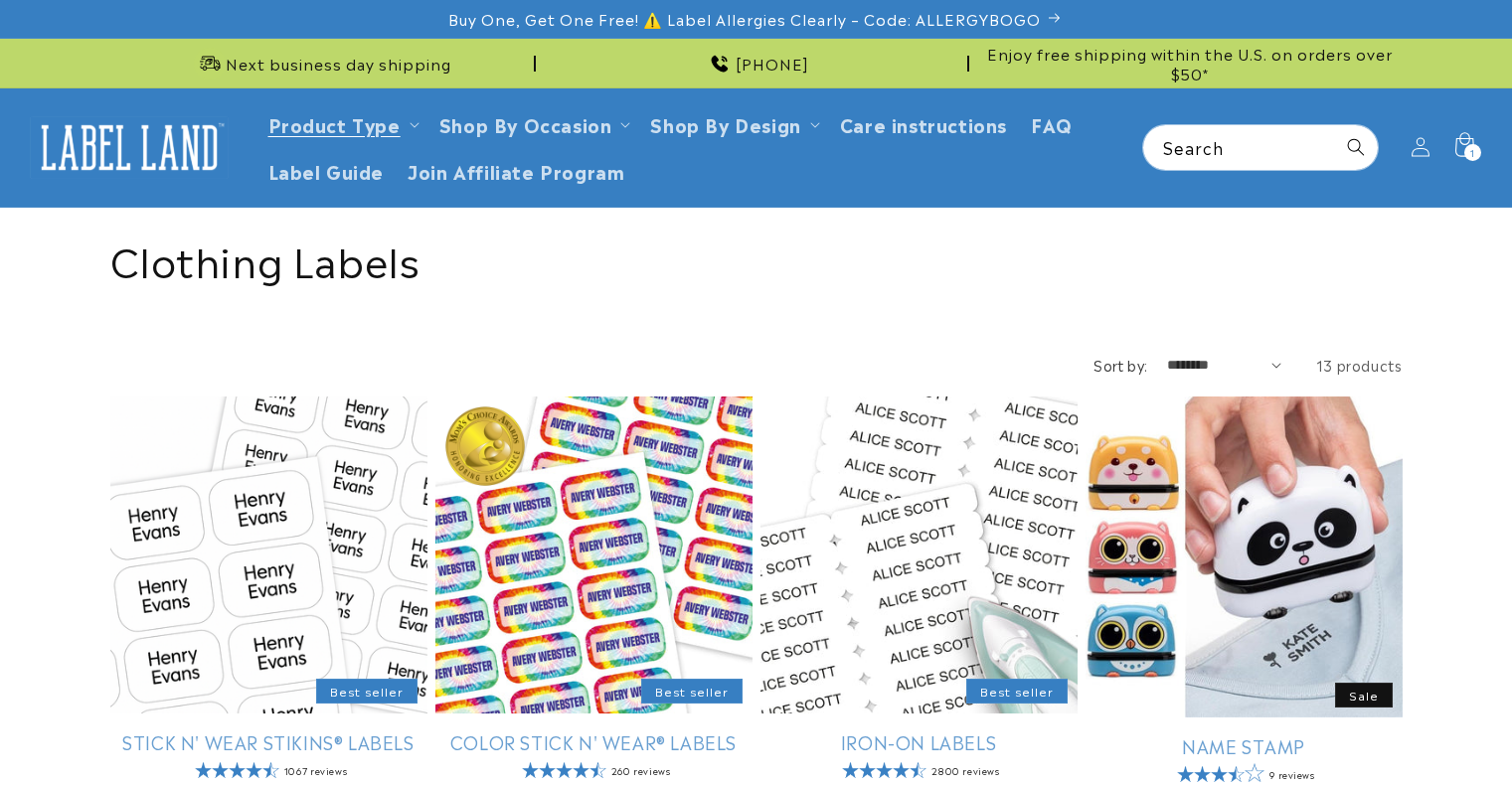 scroll, scrollTop: 0, scrollLeft: 0, axis: both 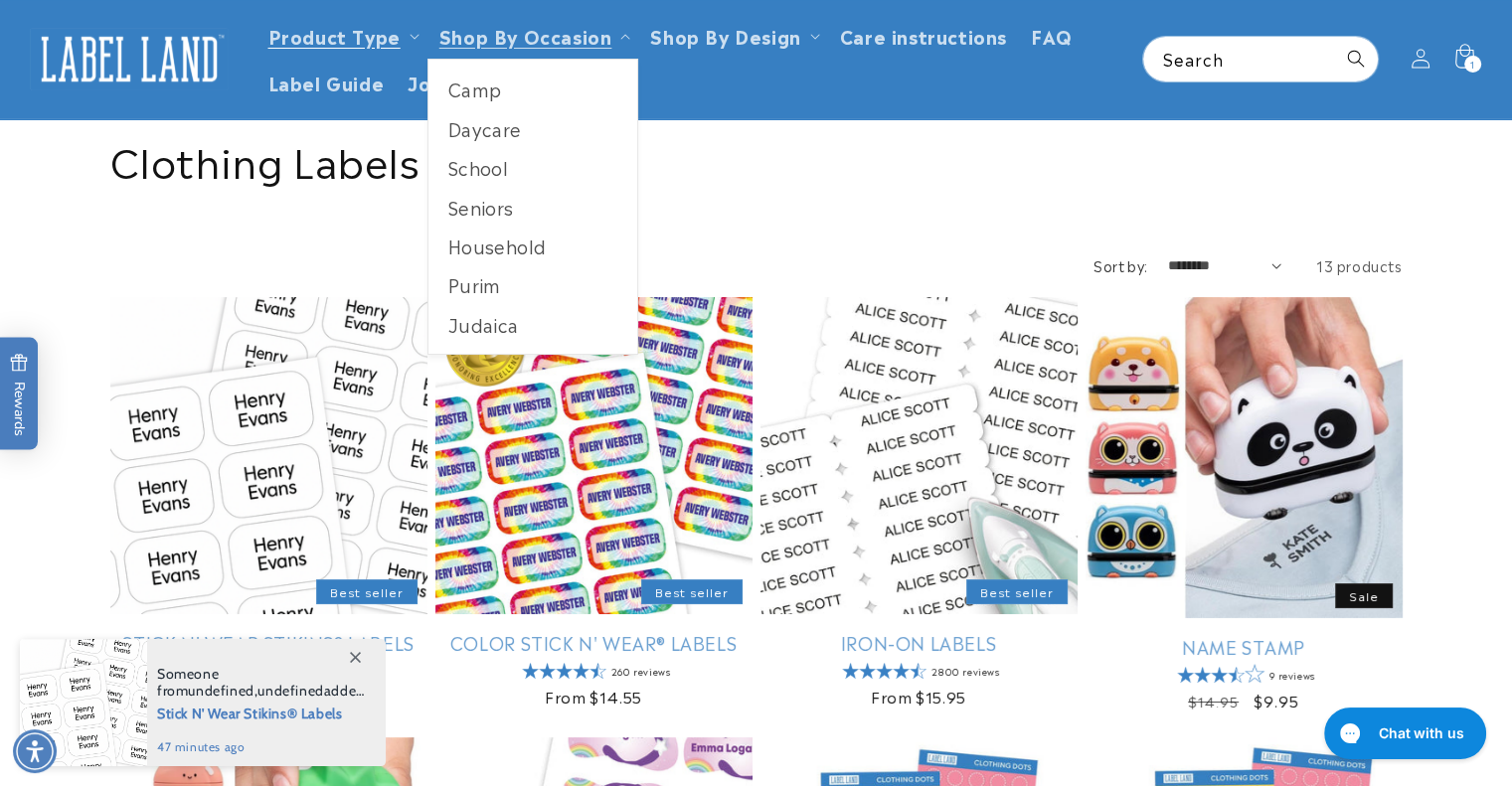 click on "Judaica" at bounding box center (533, 324) 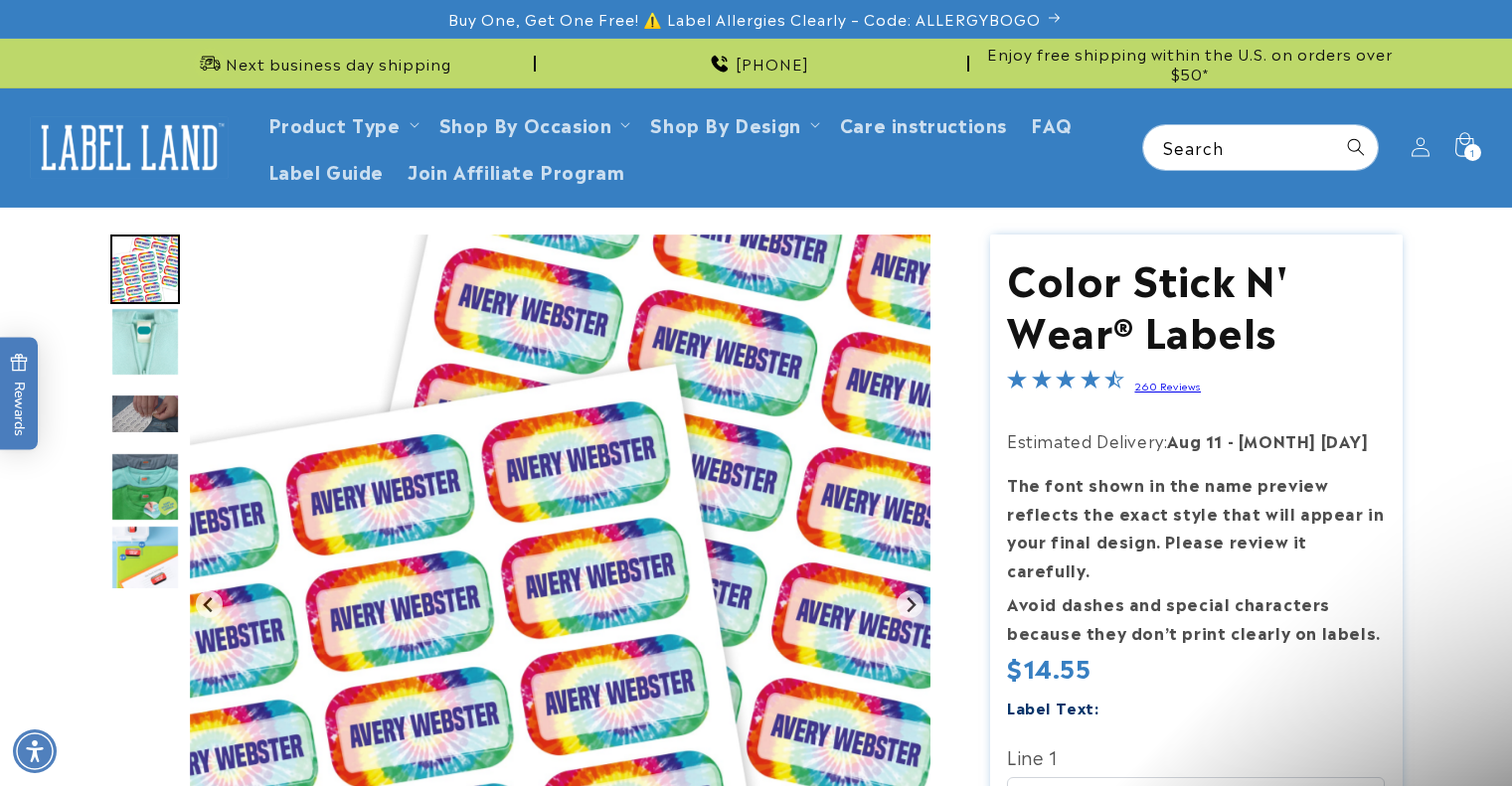 scroll, scrollTop: 0, scrollLeft: 0, axis: both 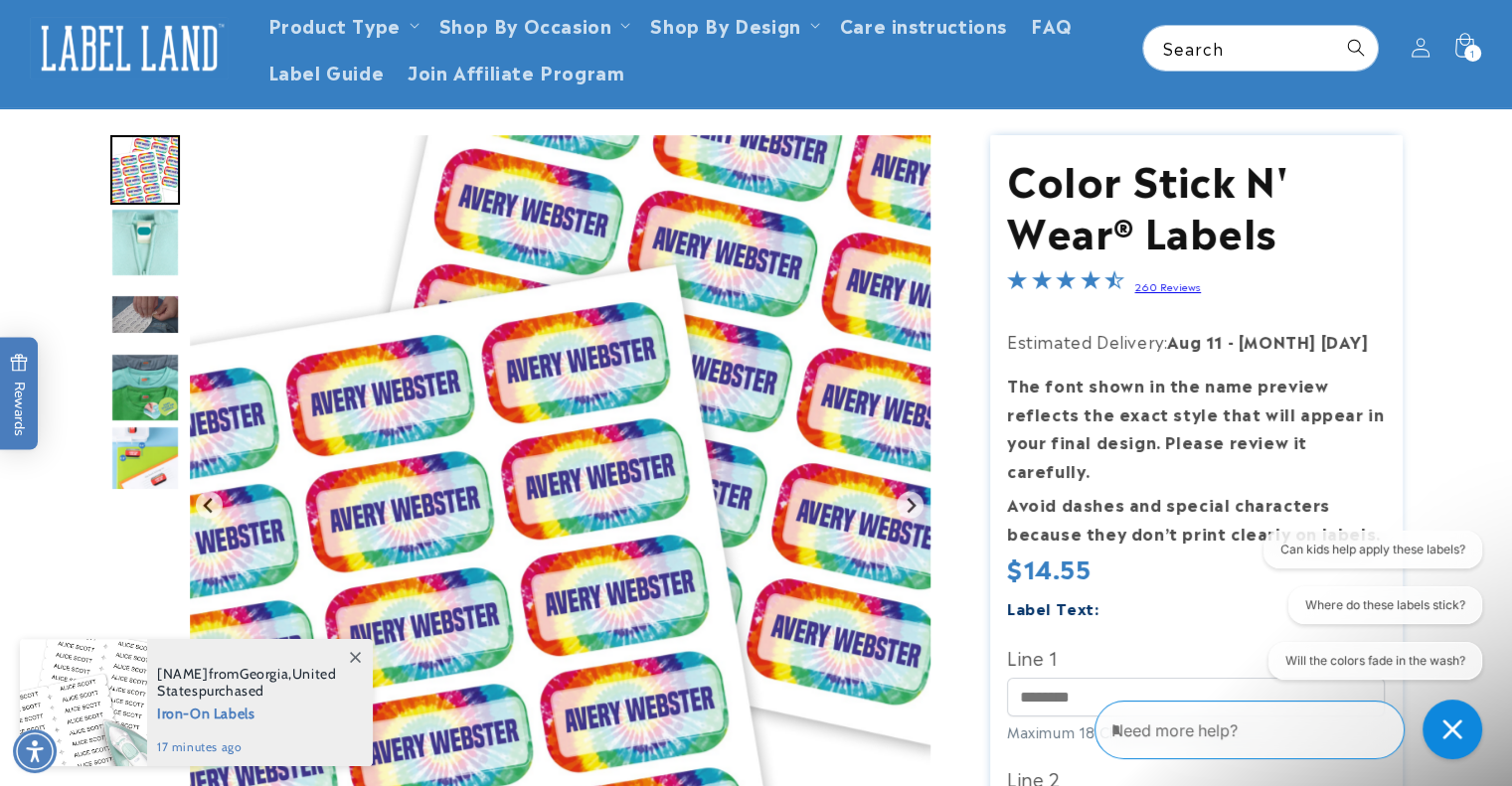 click at bounding box center [145, 388] 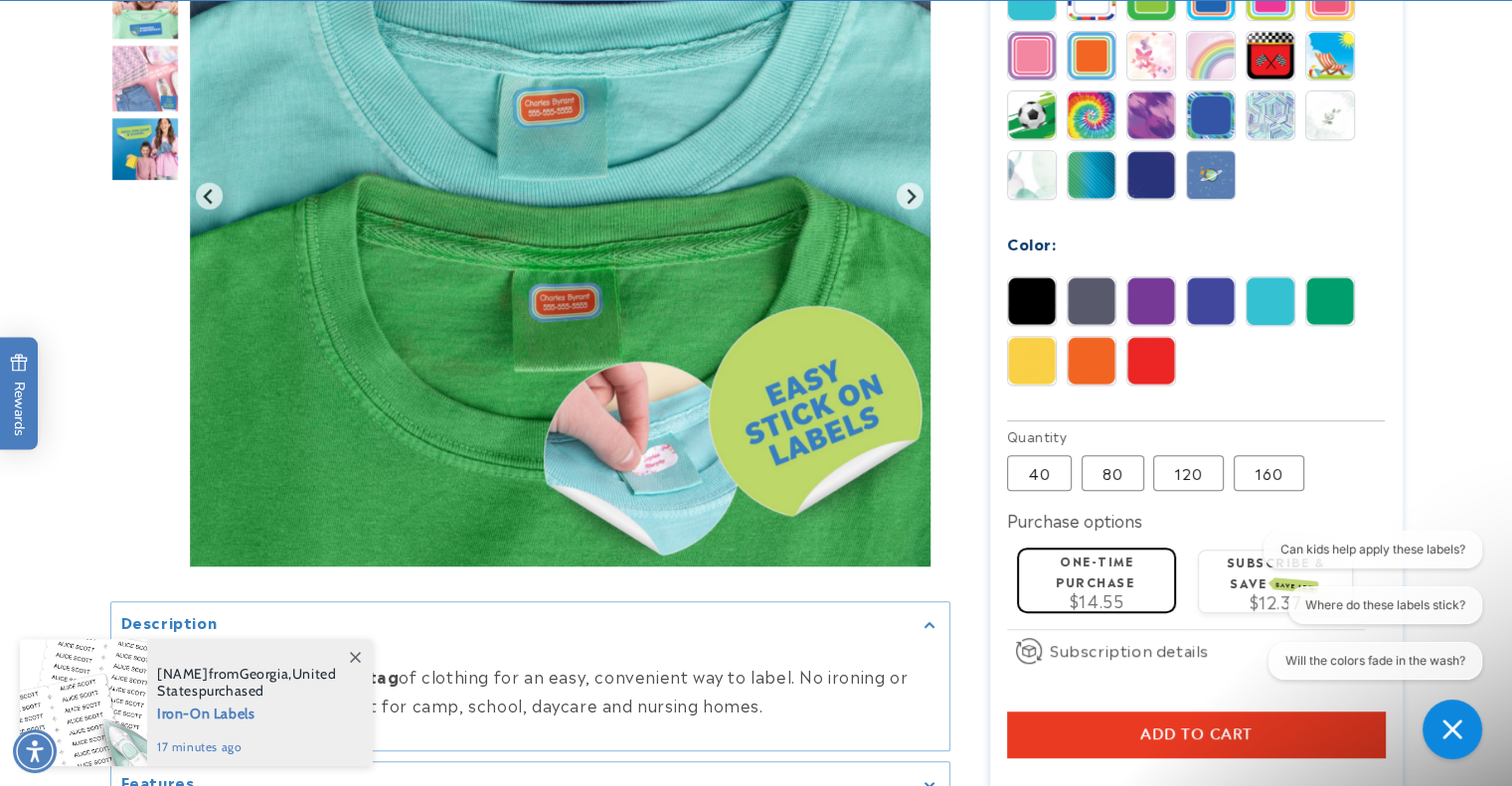 scroll, scrollTop: 1093, scrollLeft: 0, axis: vertical 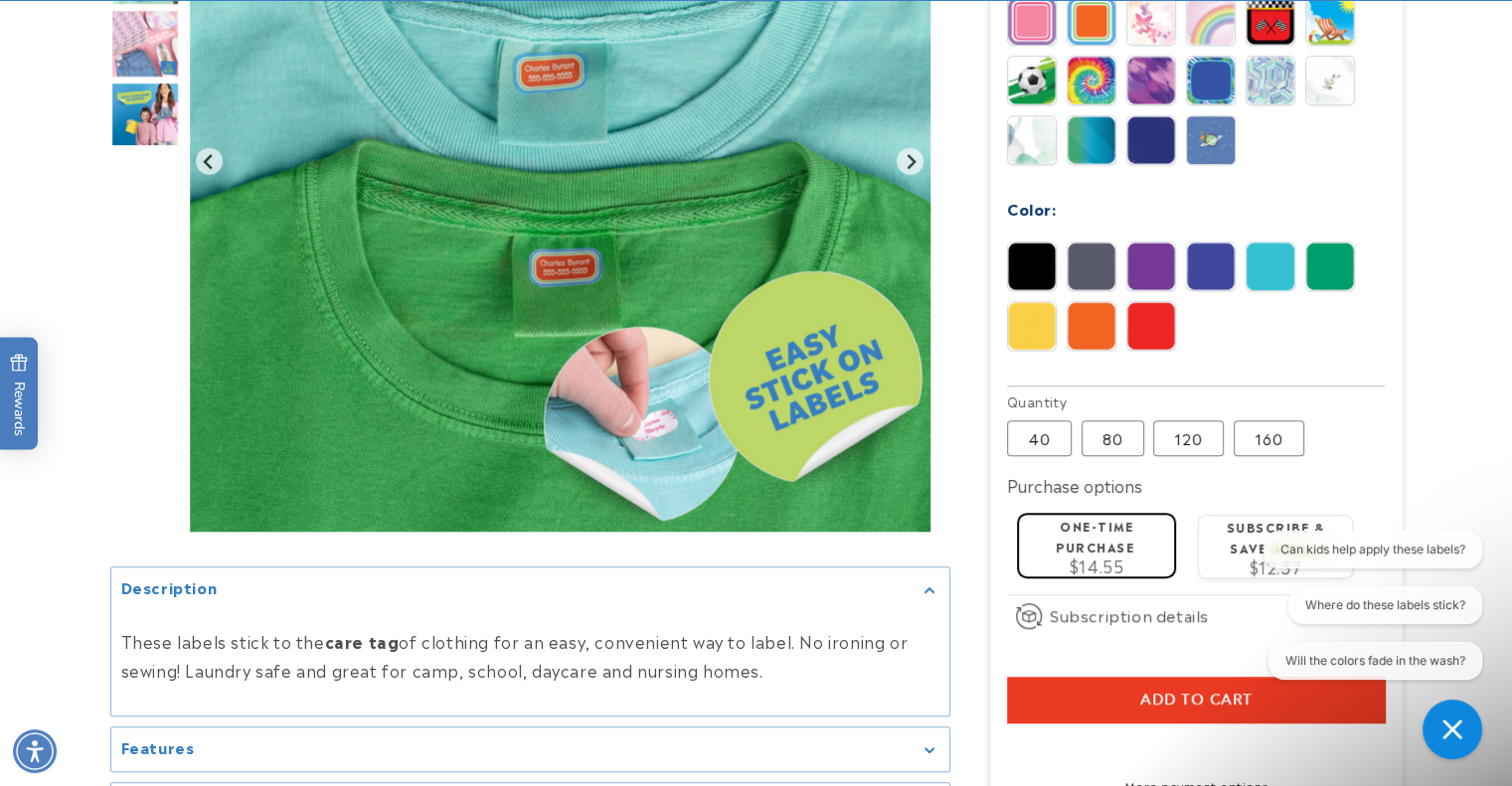 click on "80 Variant sold out or unavailable" at bounding box center (1112, 438) 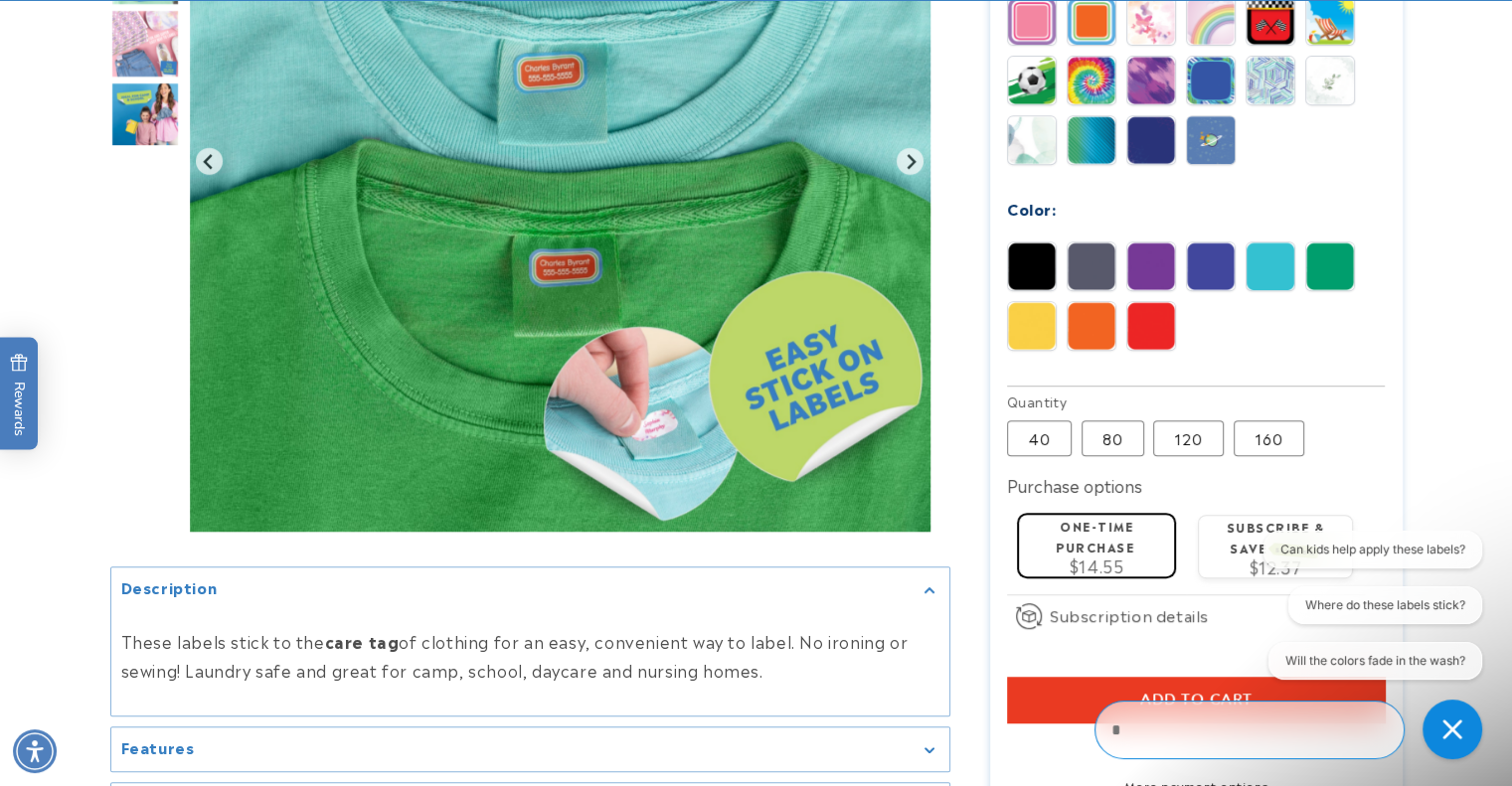 type 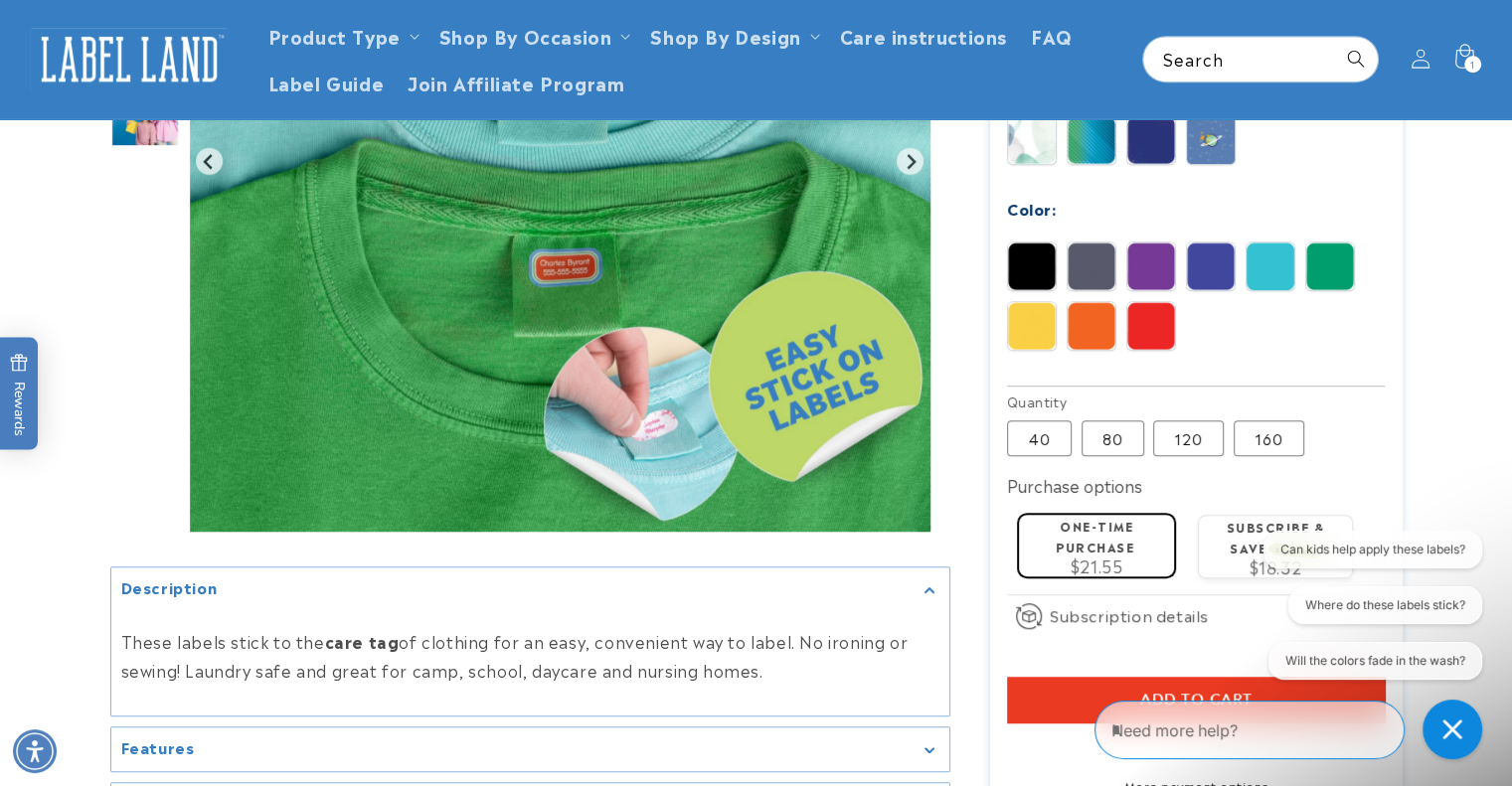 scroll, scrollTop: 696, scrollLeft: 0, axis: vertical 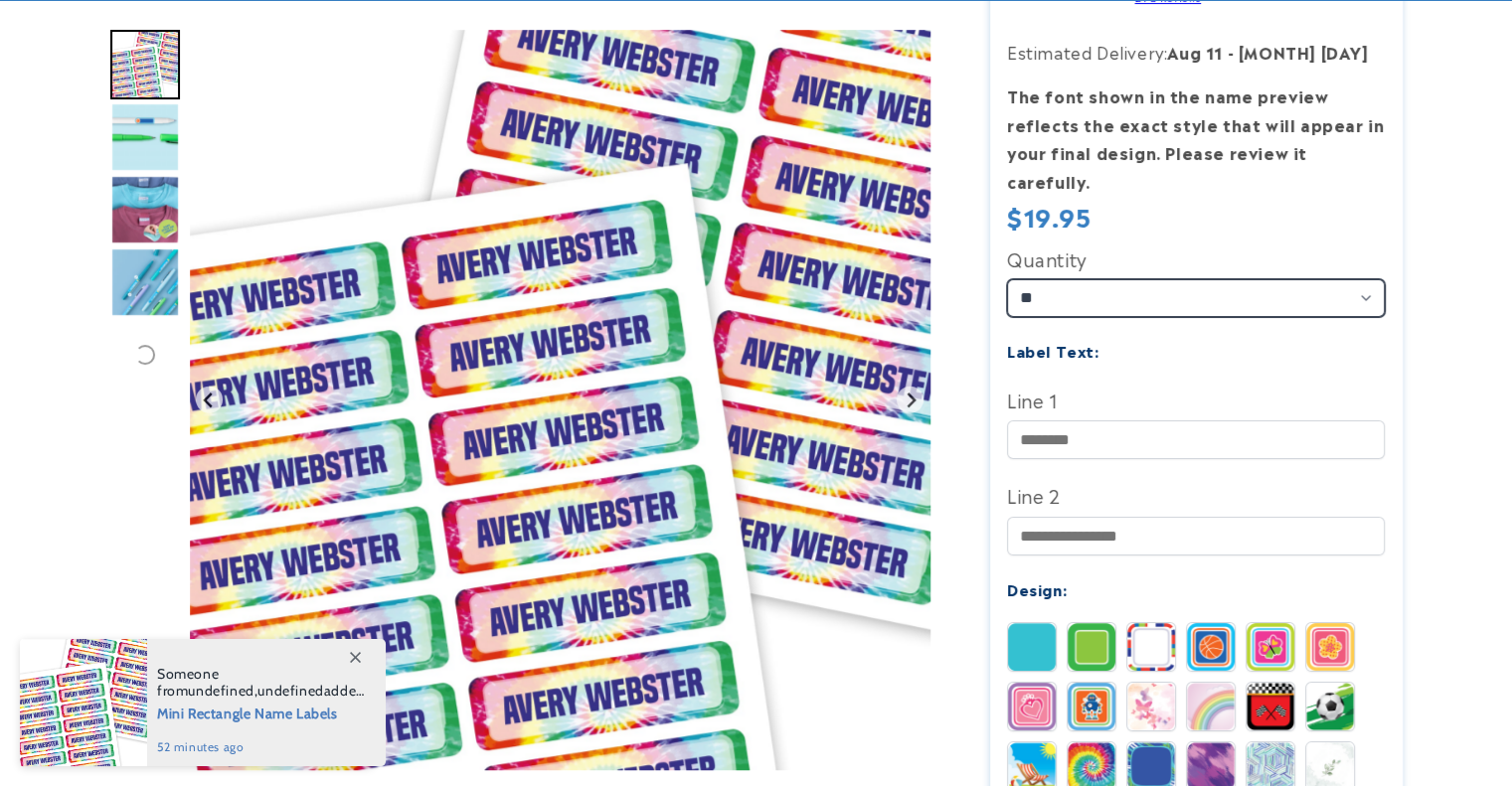 click on "**
**
**" at bounding box center [1196, 298] 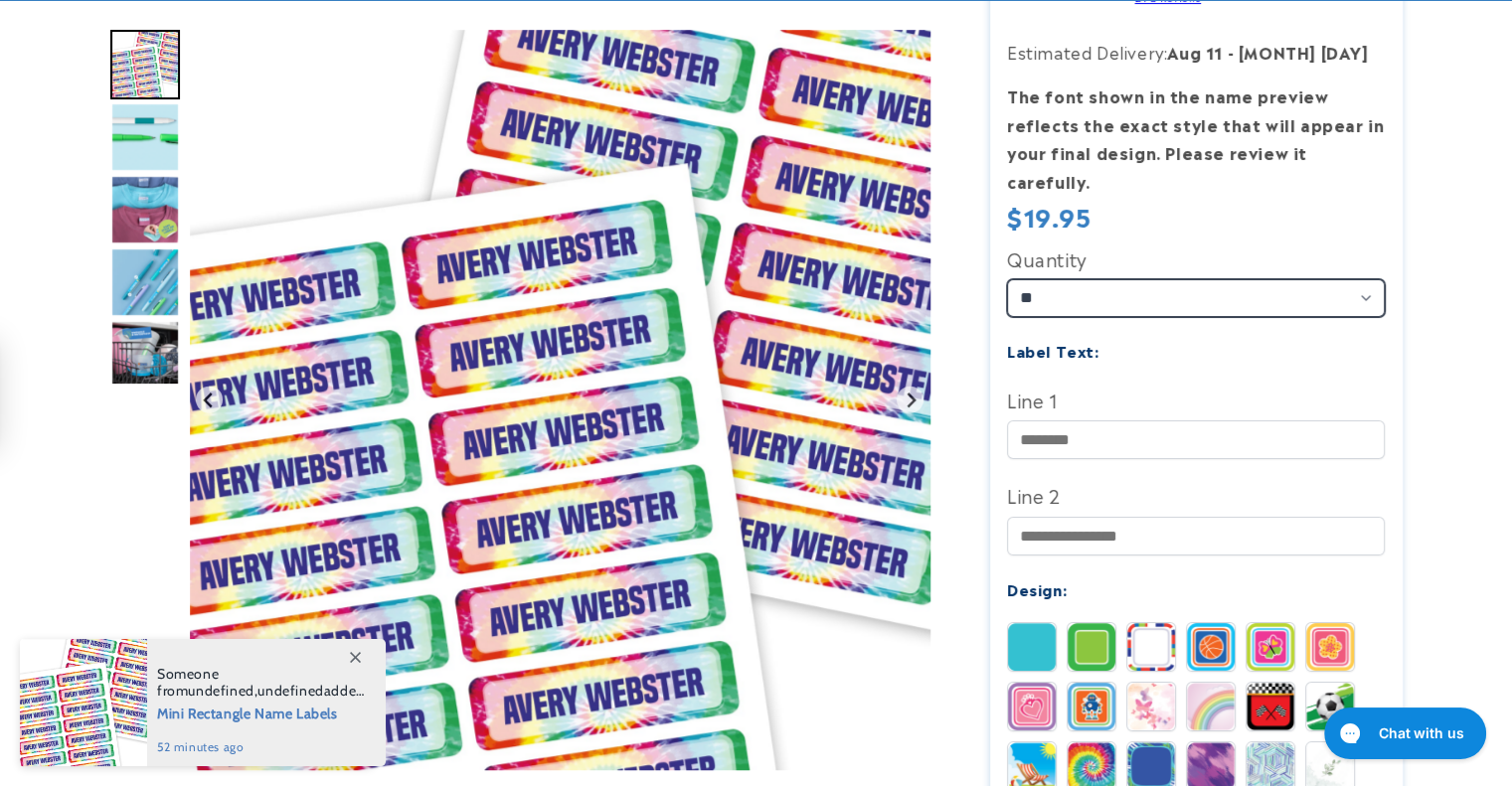 scroll, scrollTop: 0, scrollLeft: 0, axis: both 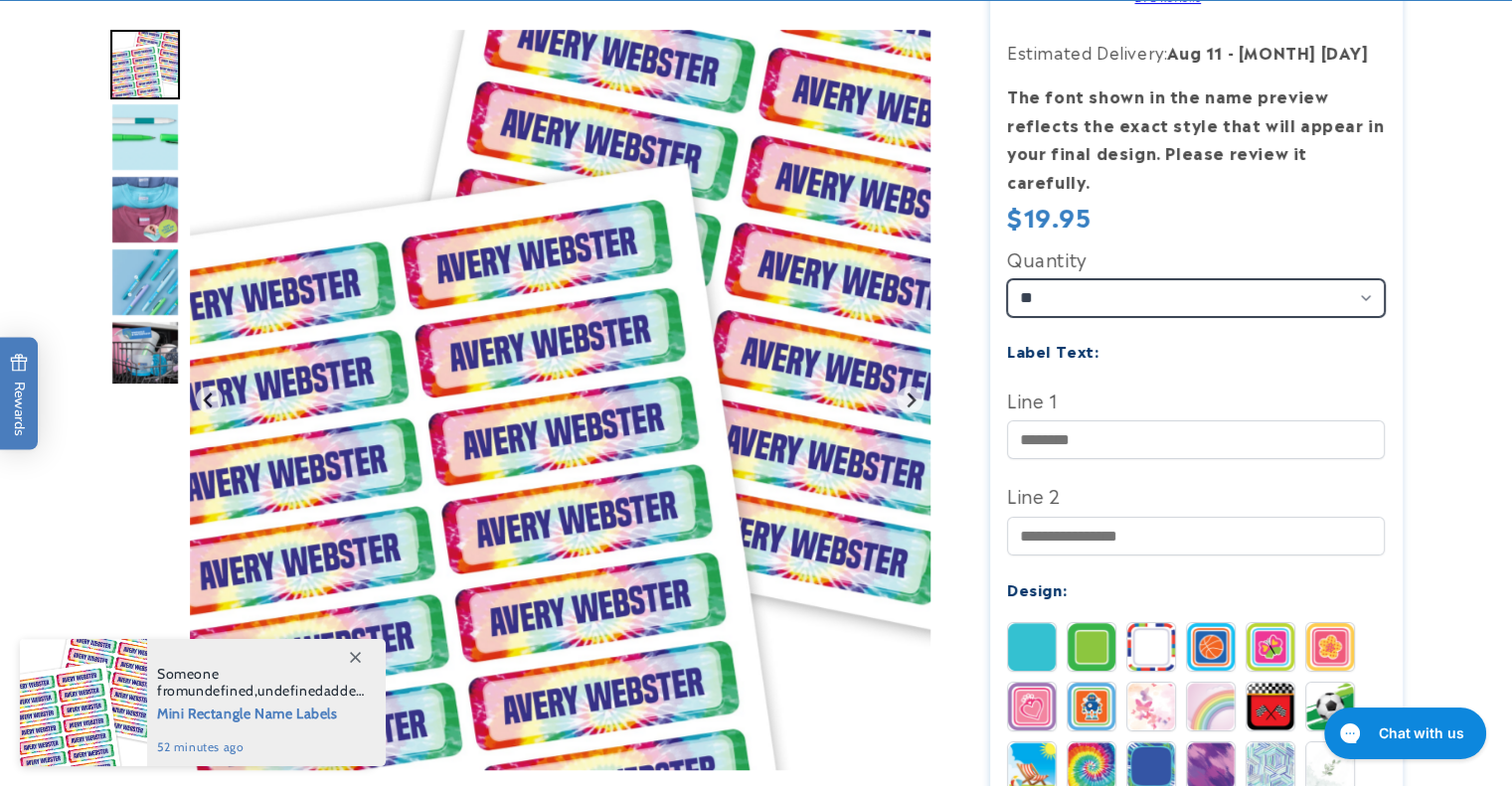 click on "**
**
**" at bounding box center (1196, 298) 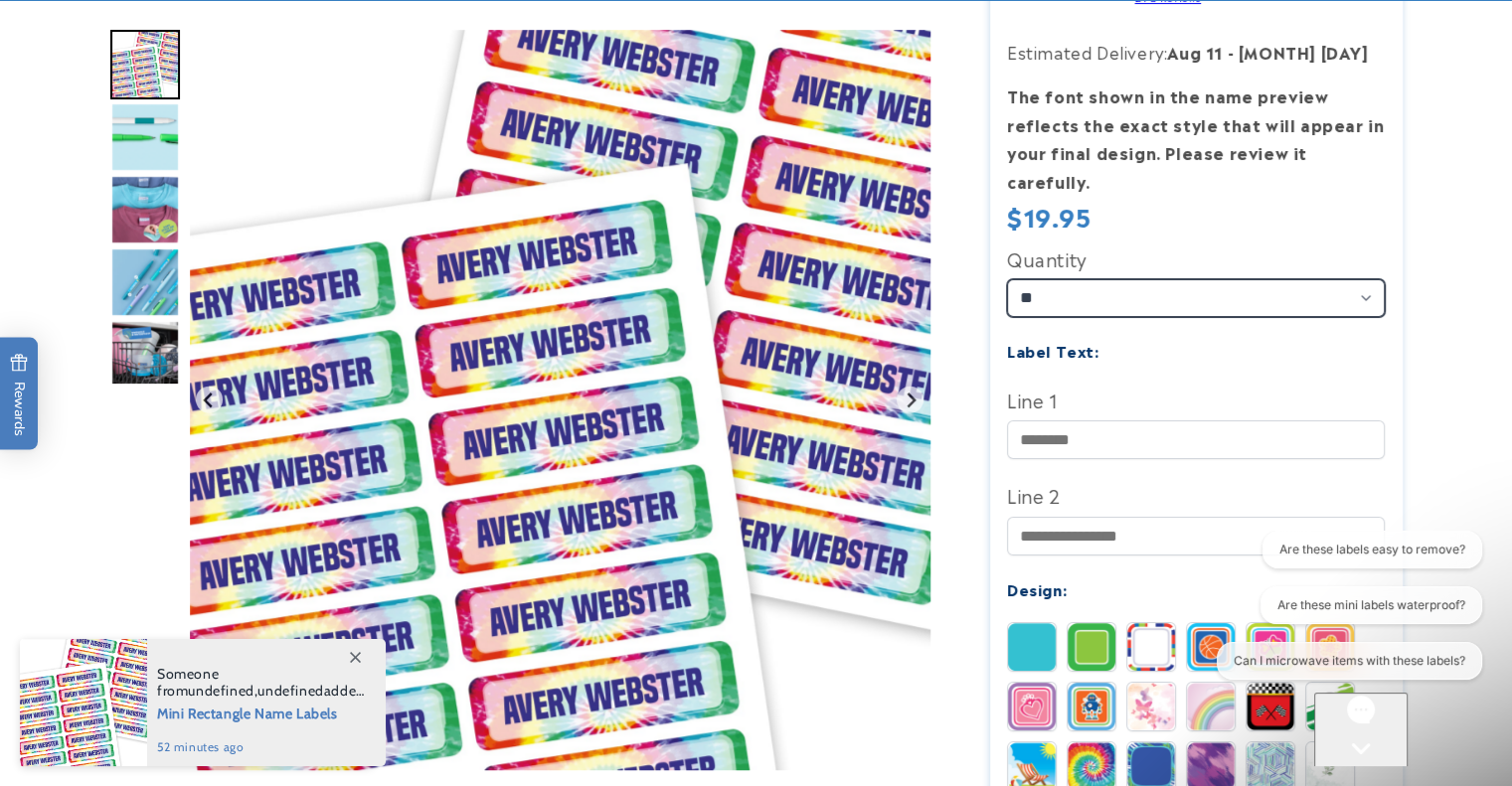 scroll, scrollTop: 0, scrollLeft: 0, axis: both 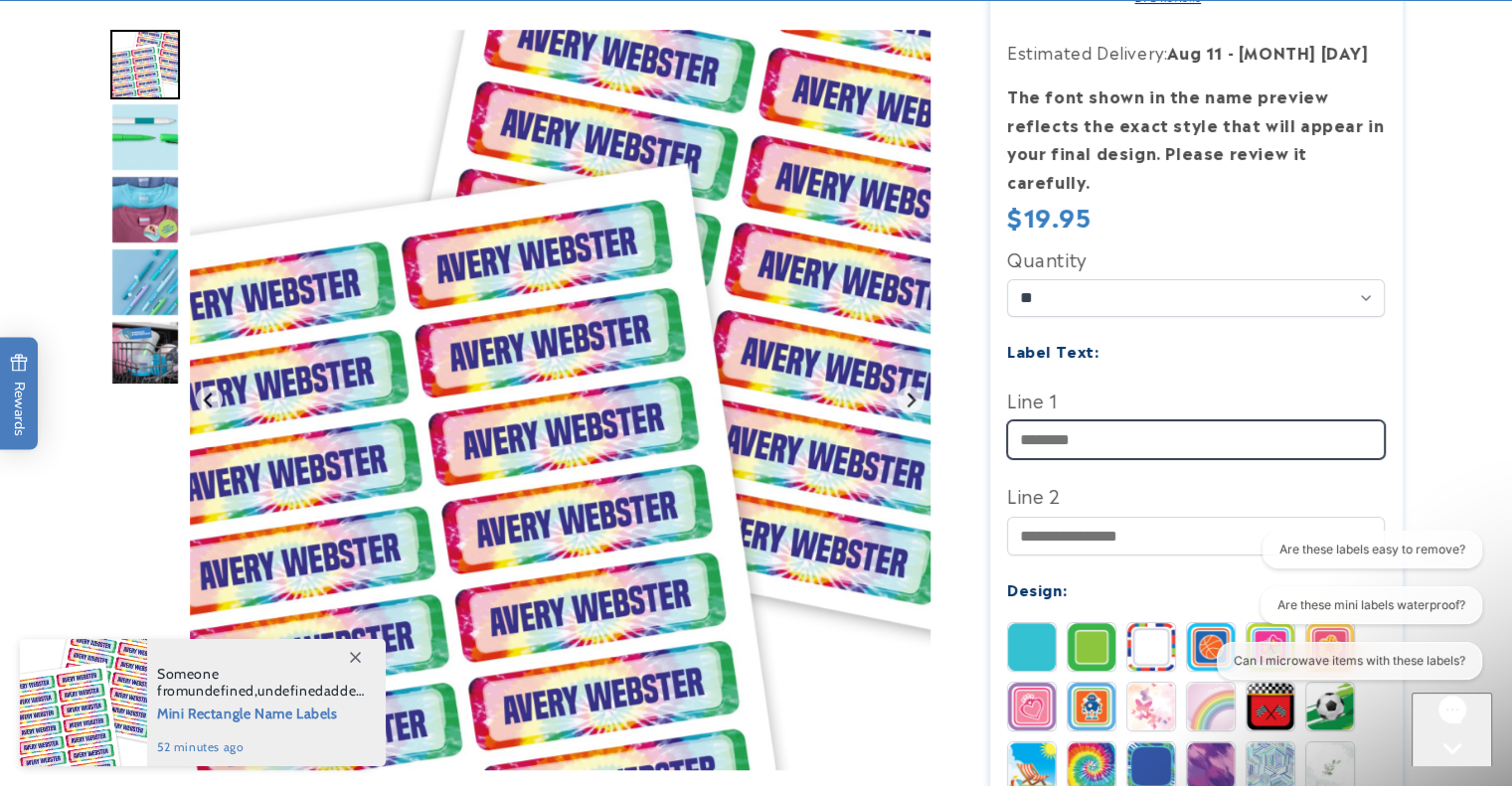 click on "Line 1" at bounding box center [1196, 439] 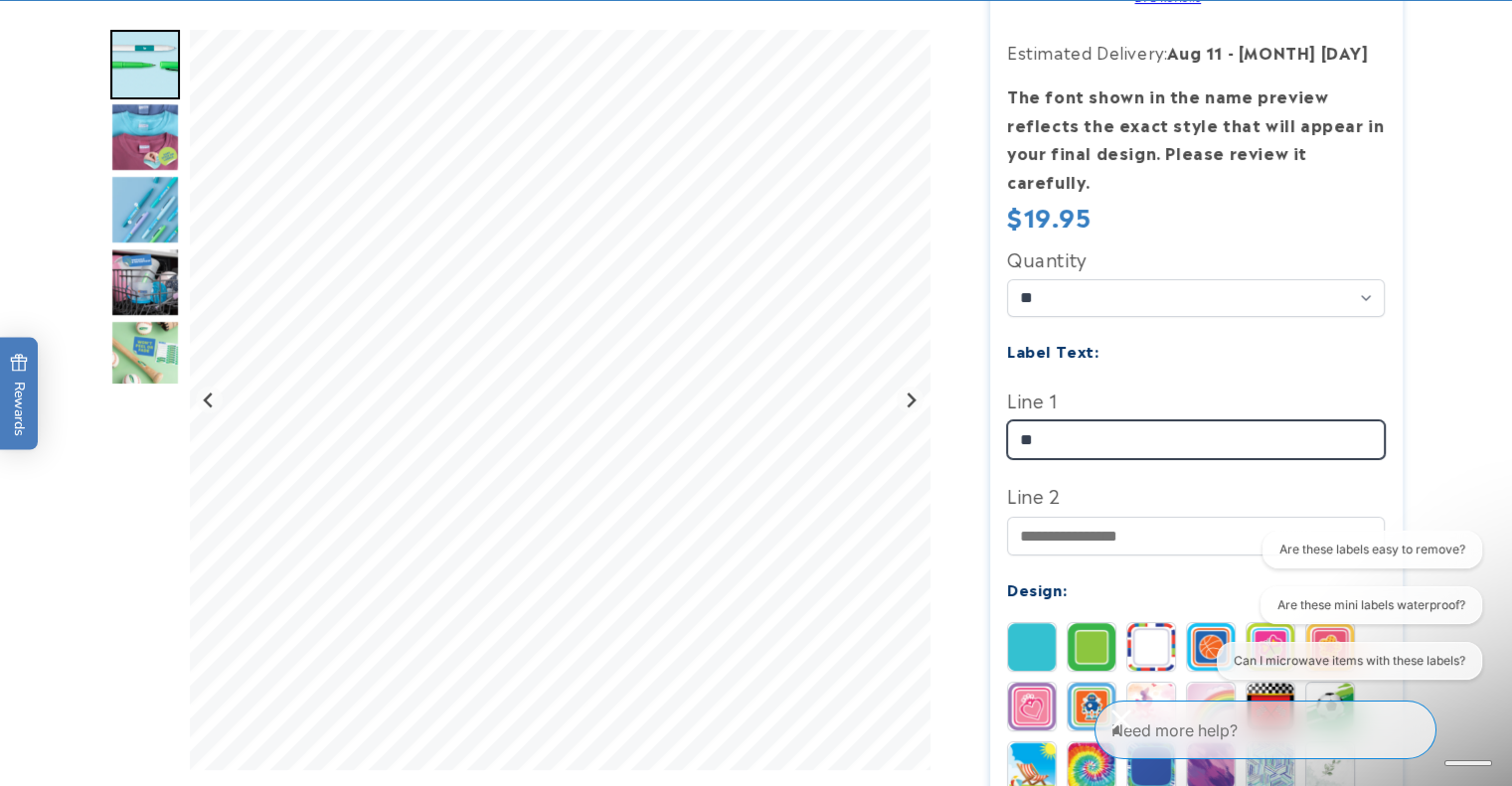 type on "*" 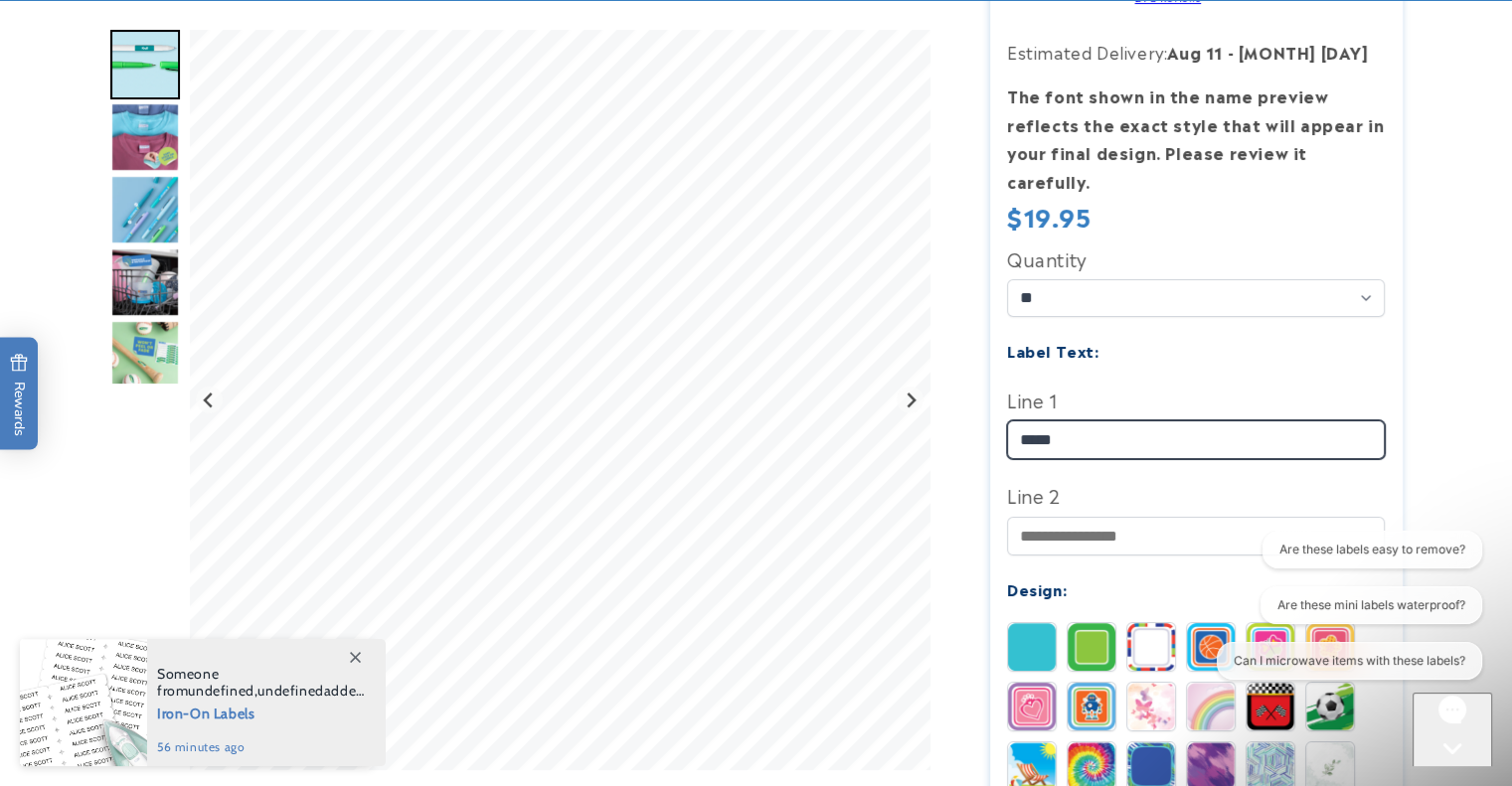 type on "*****" 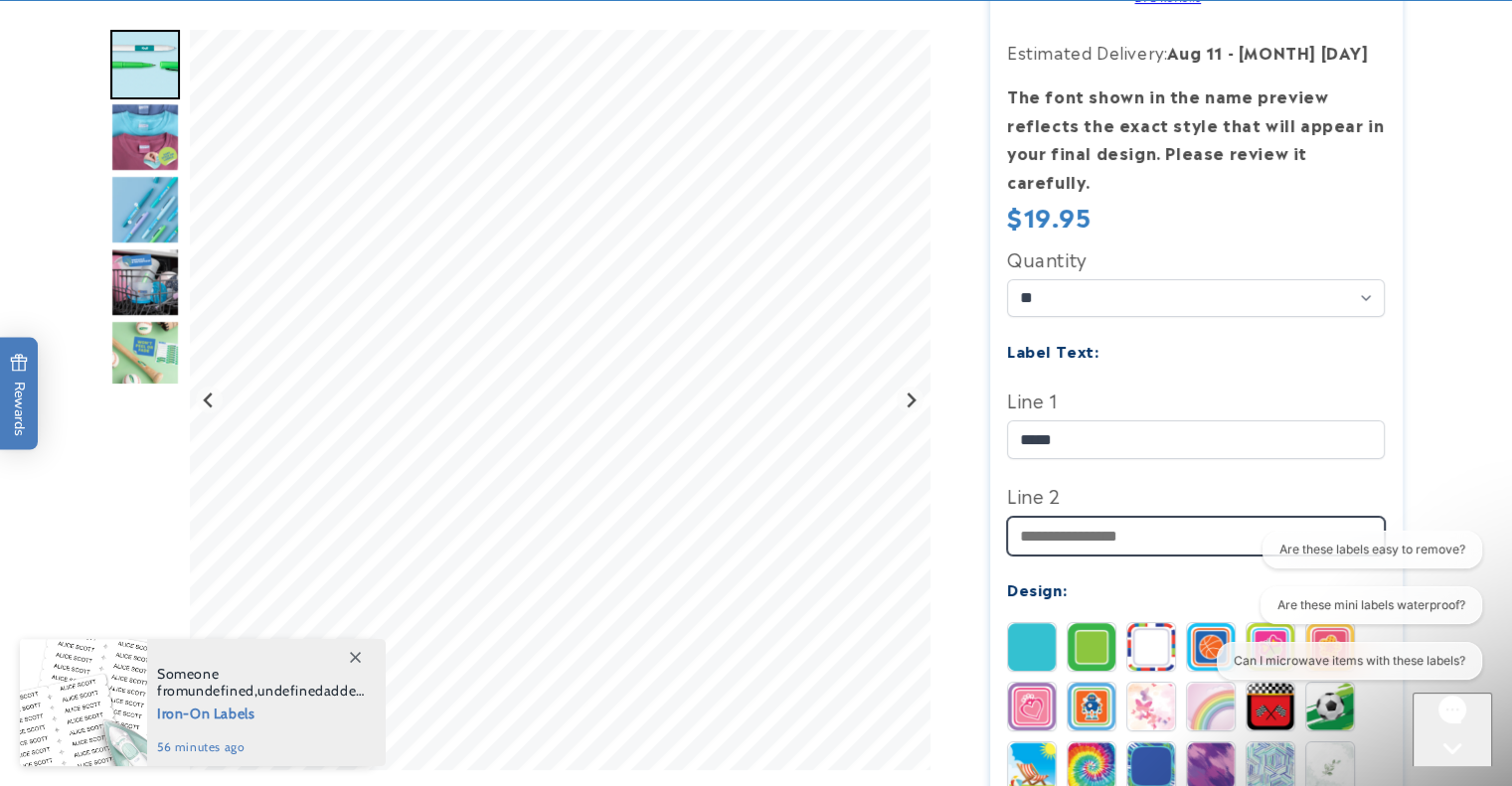 click on "Line 2" at bounding box center [1196, 536] 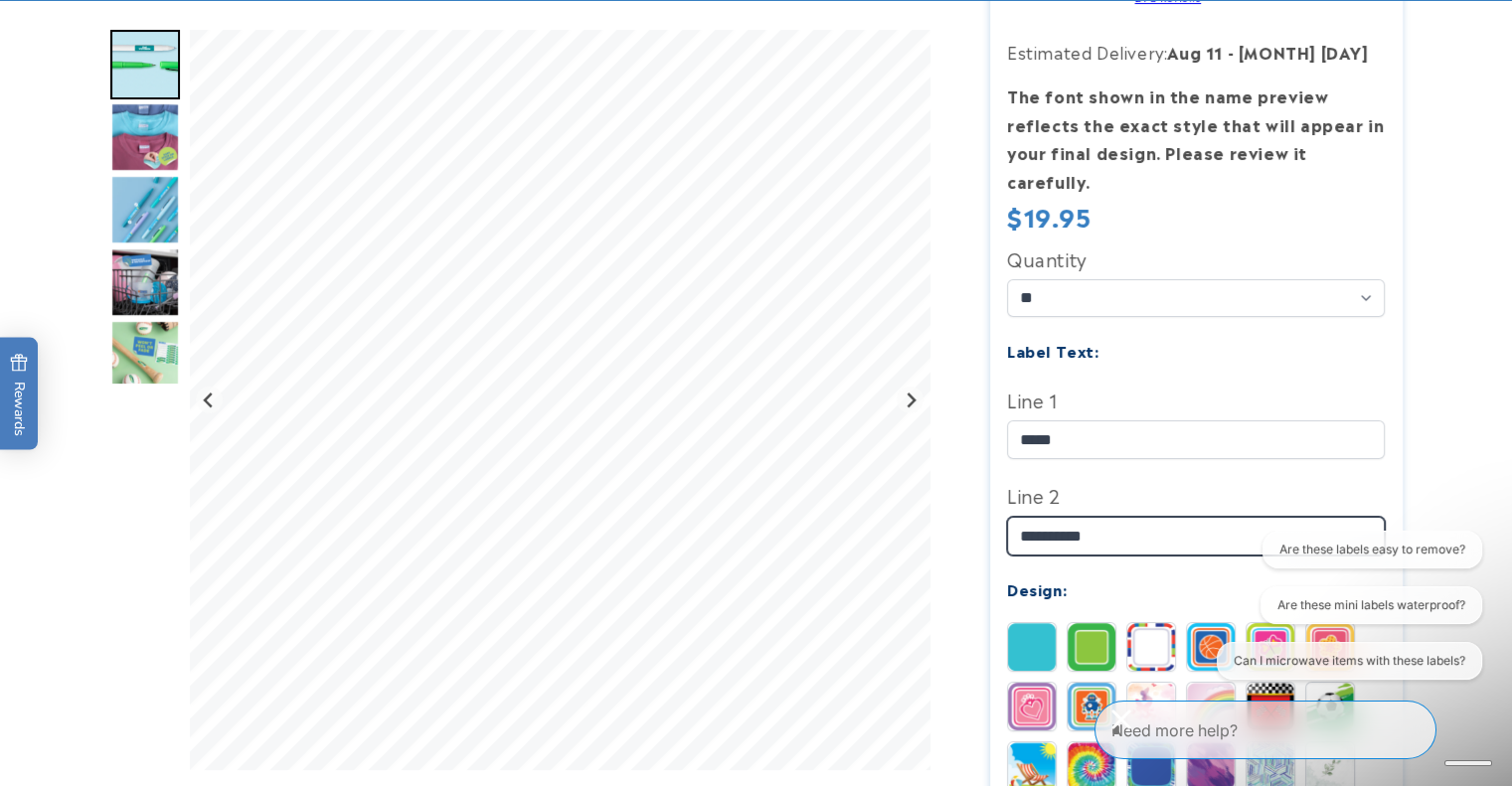 drag, startPoint x: 1037, startPoint y: 528, endPoint x: 1039, endPoint y: 512, distance: 16.124515 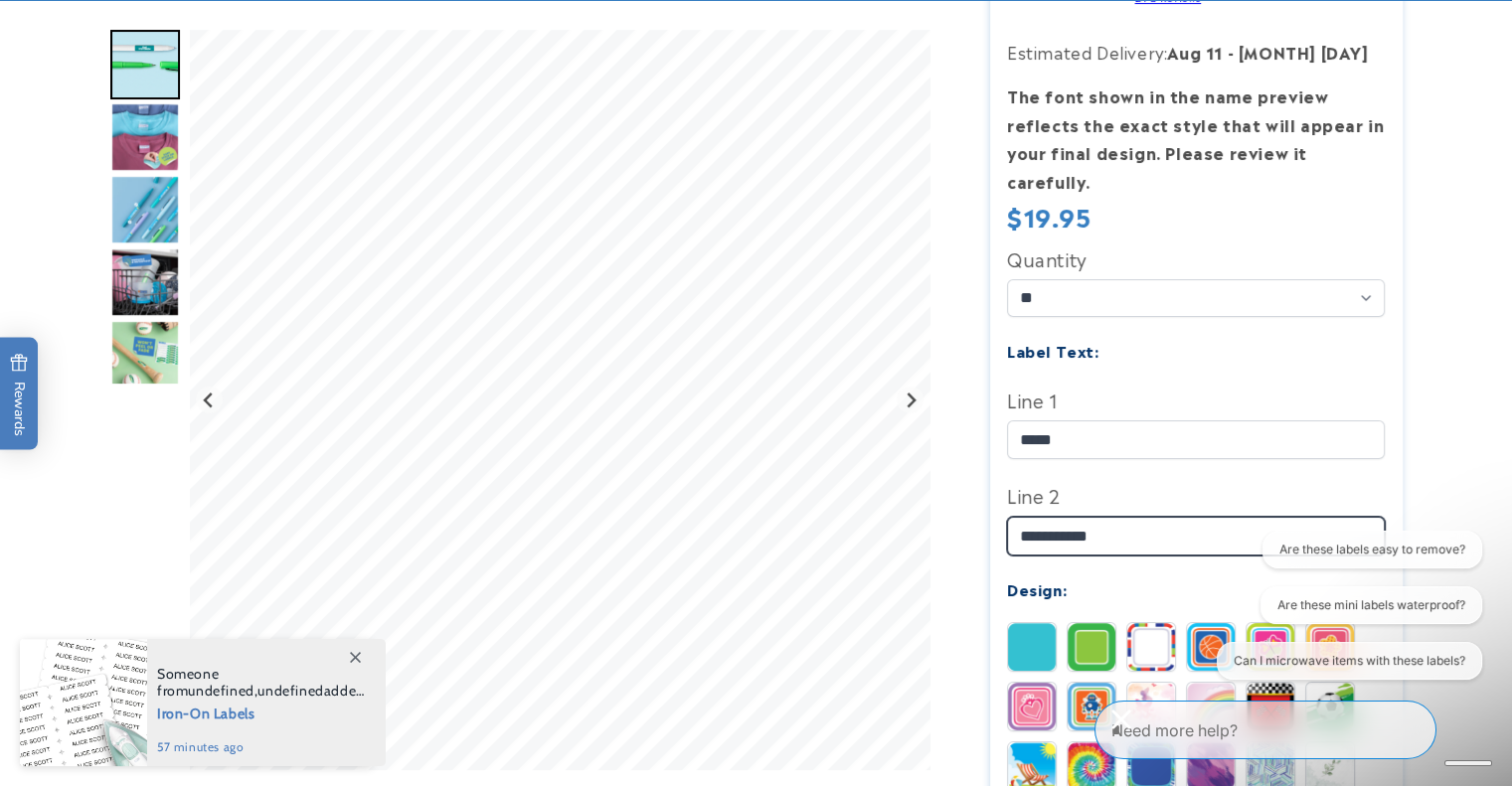 click on "**********" at bounding box center (1196, 536) 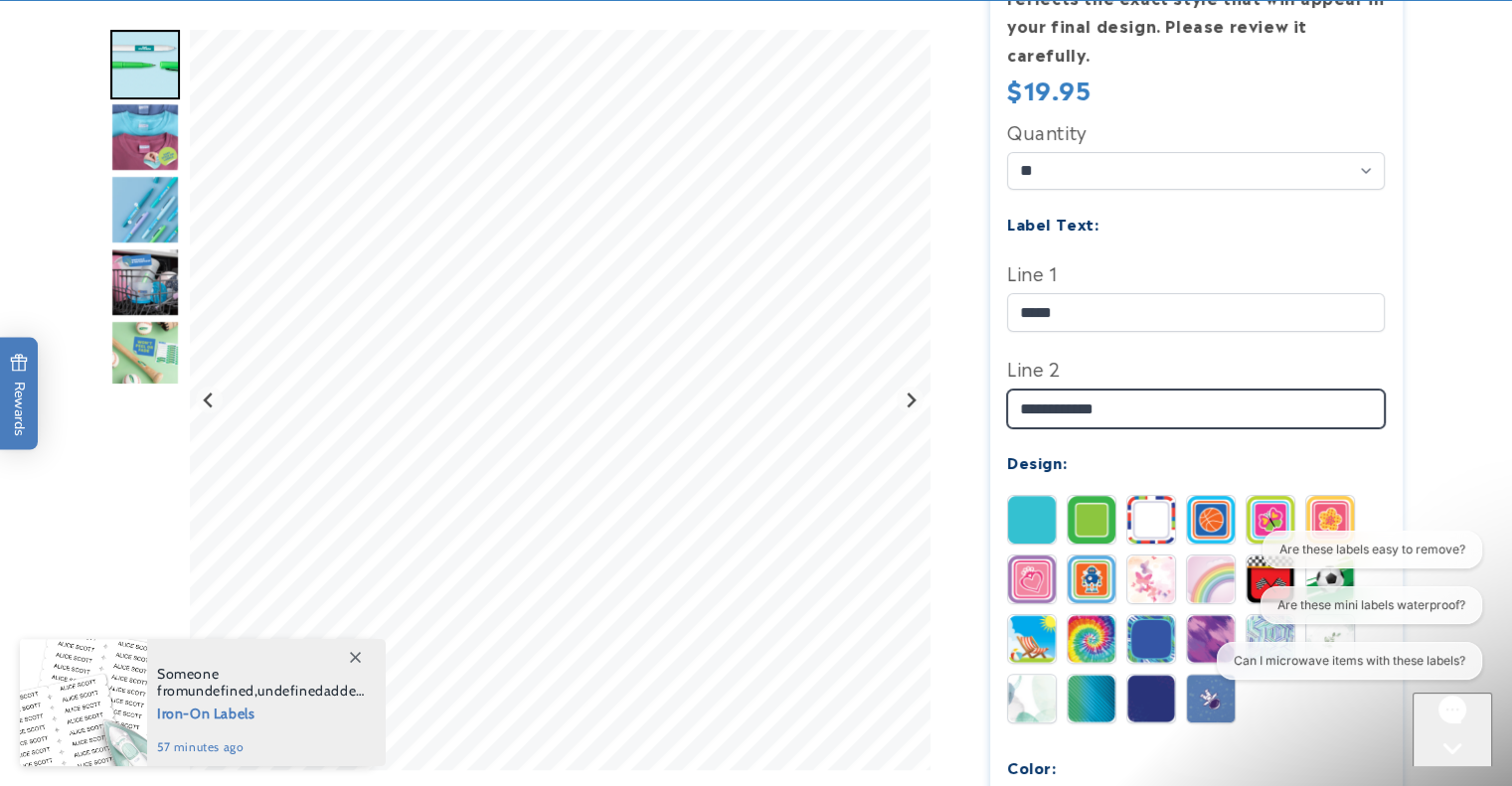 scroll, scrollTop: 696, scrollLeft: 0, axis: vertical 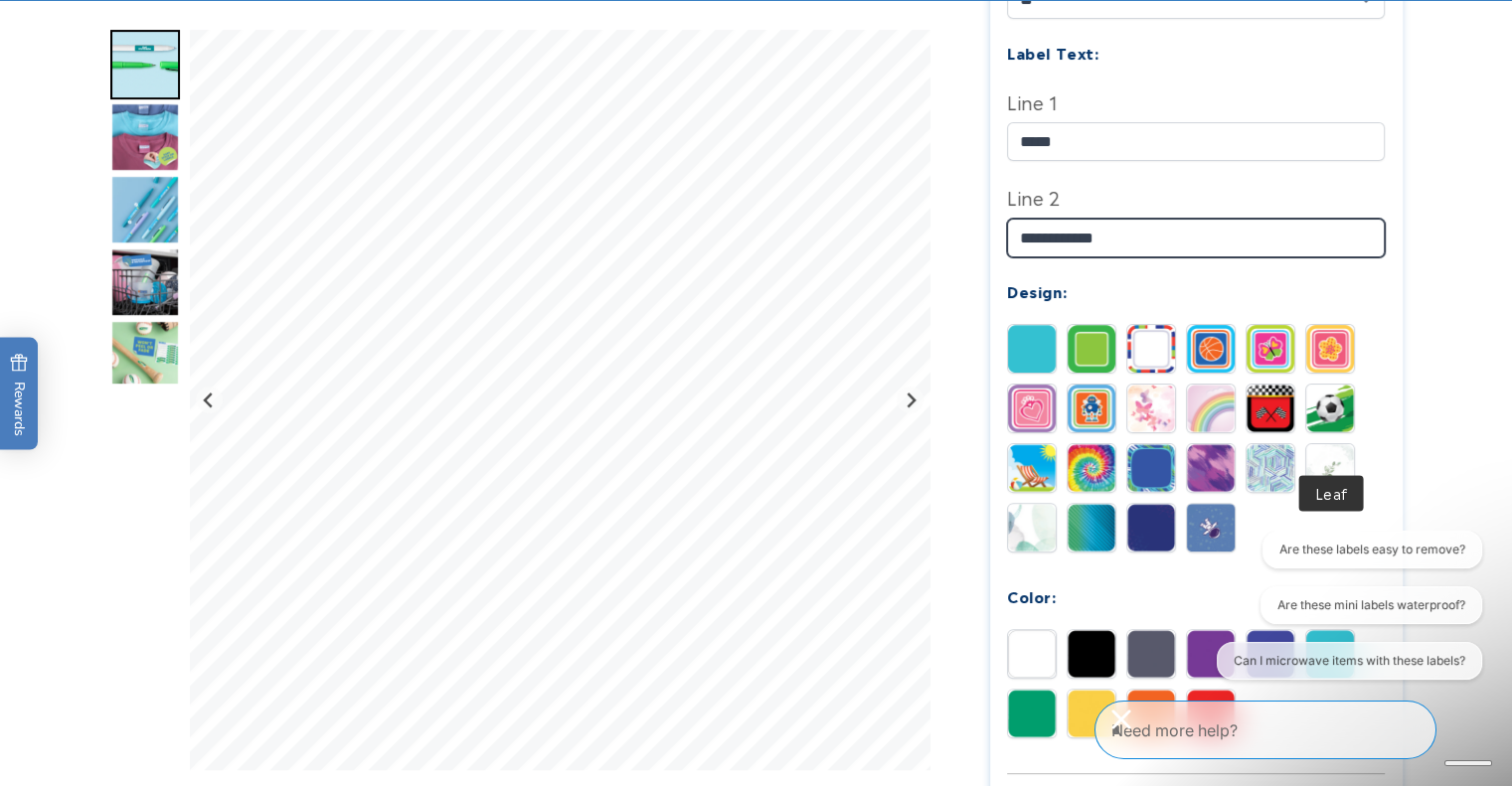 type on "**********" 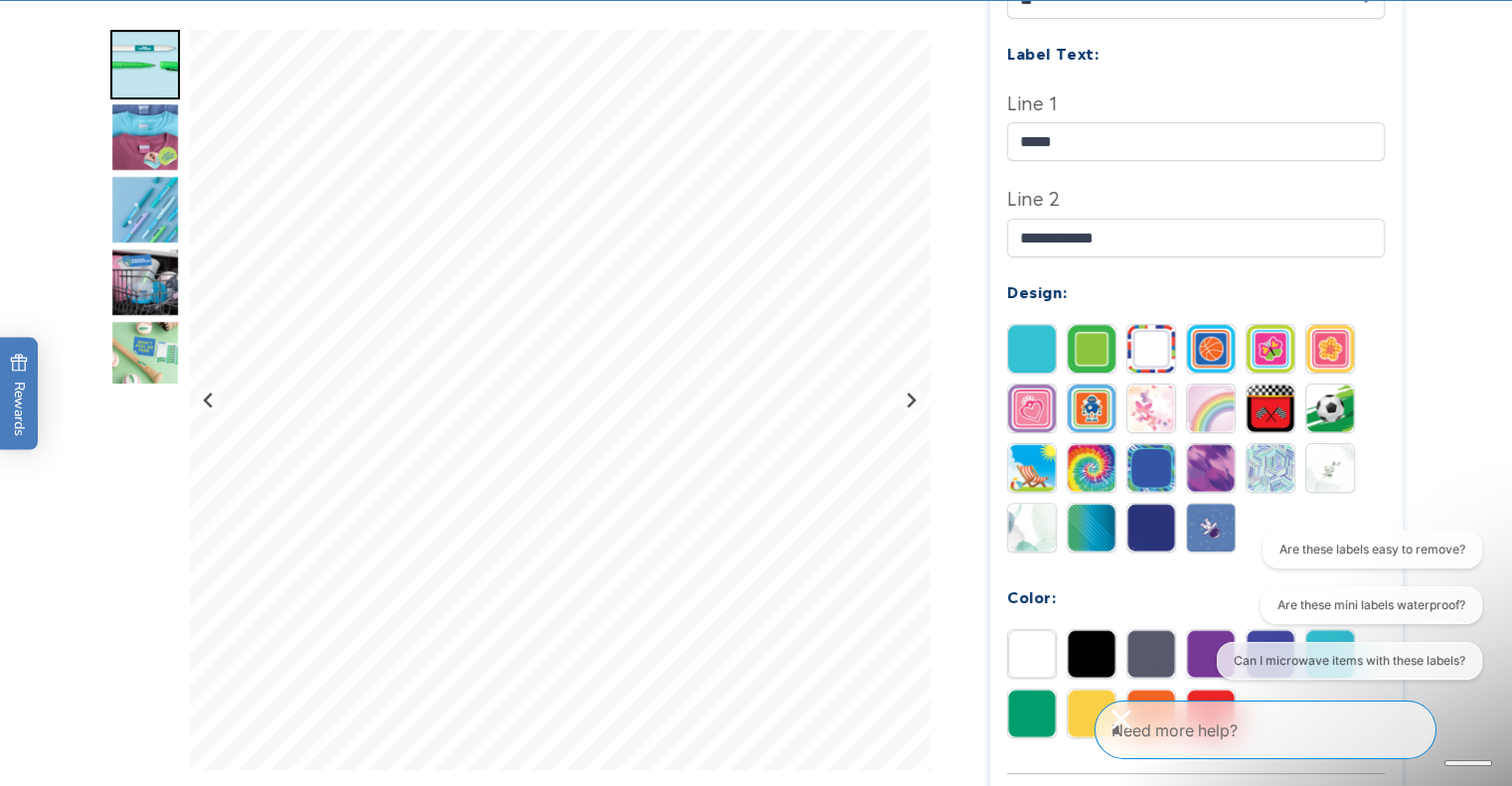 click at bounding box center [1330, 468] 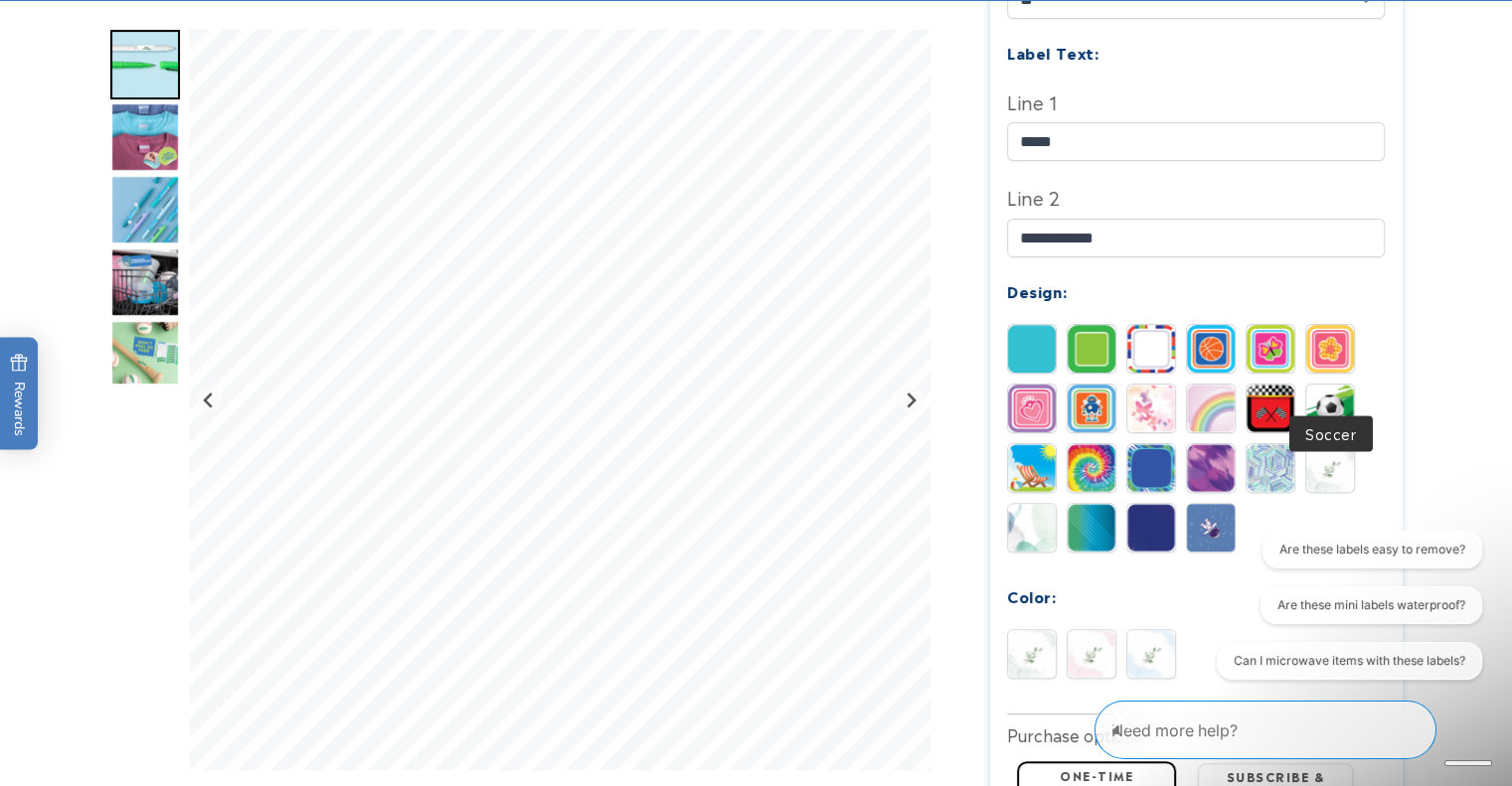 click at bounding box center [1330, 408] 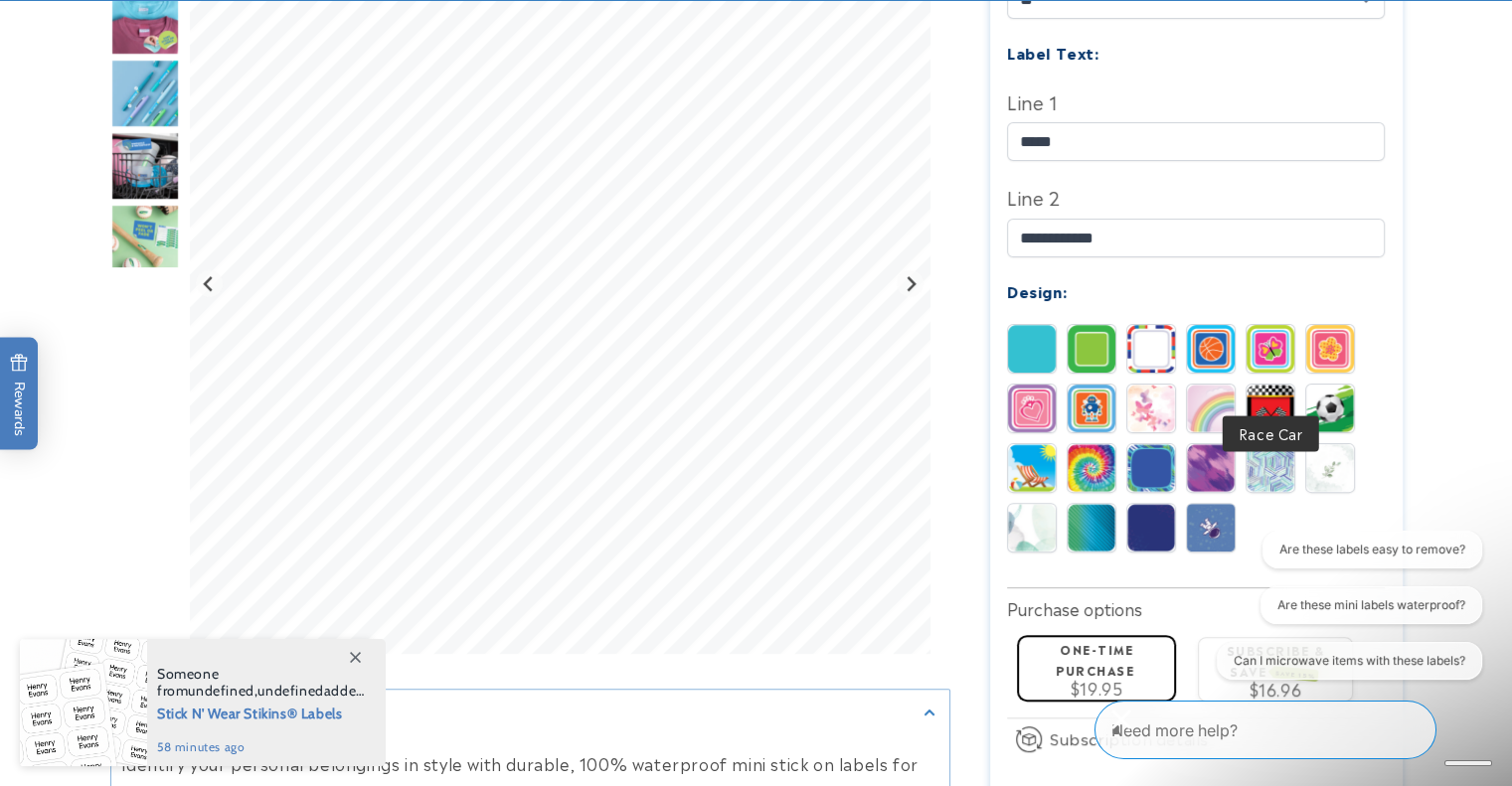 click at bounding box center (1270, 408) 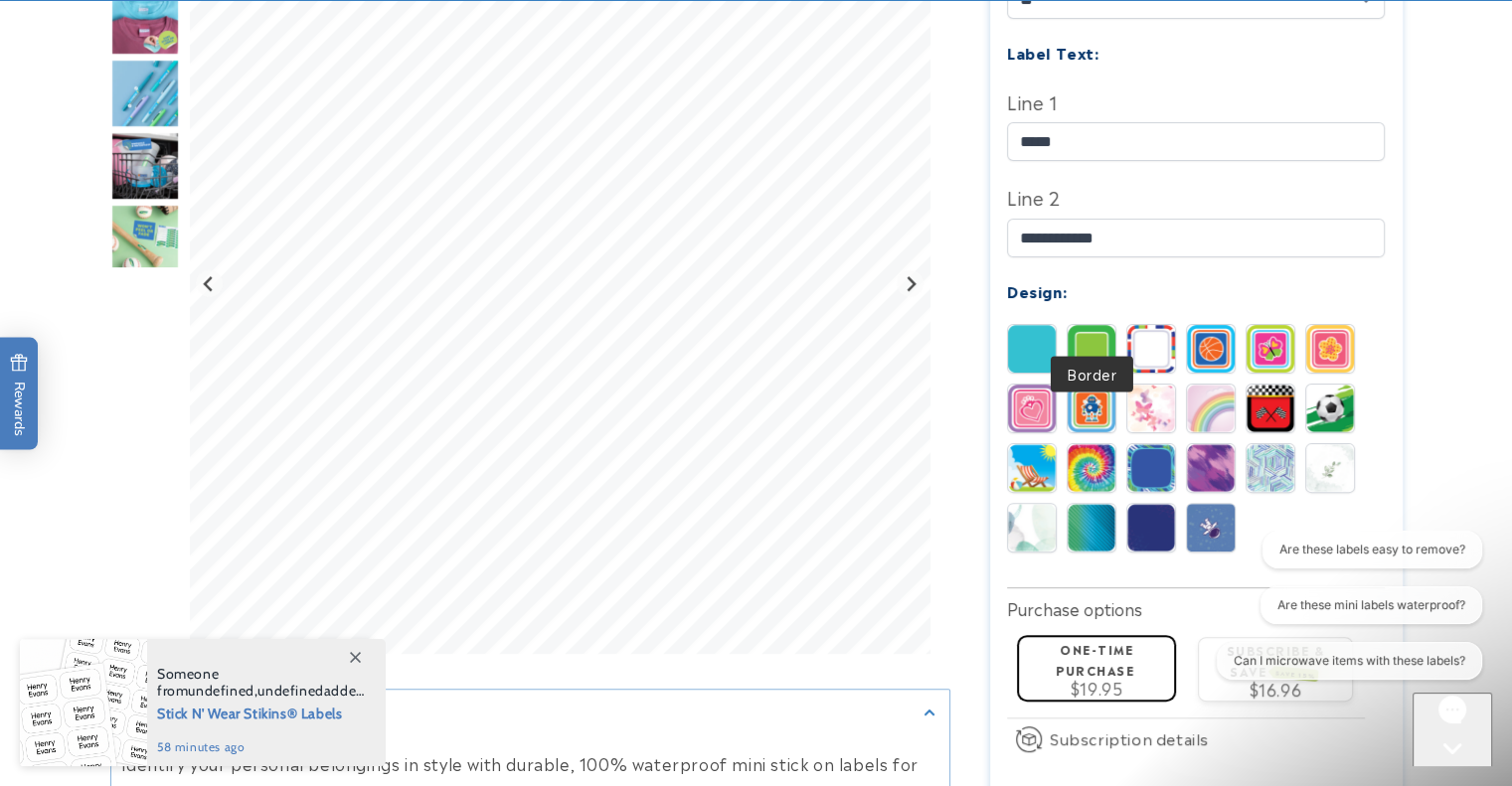 click at bounding box center [1092, 349] 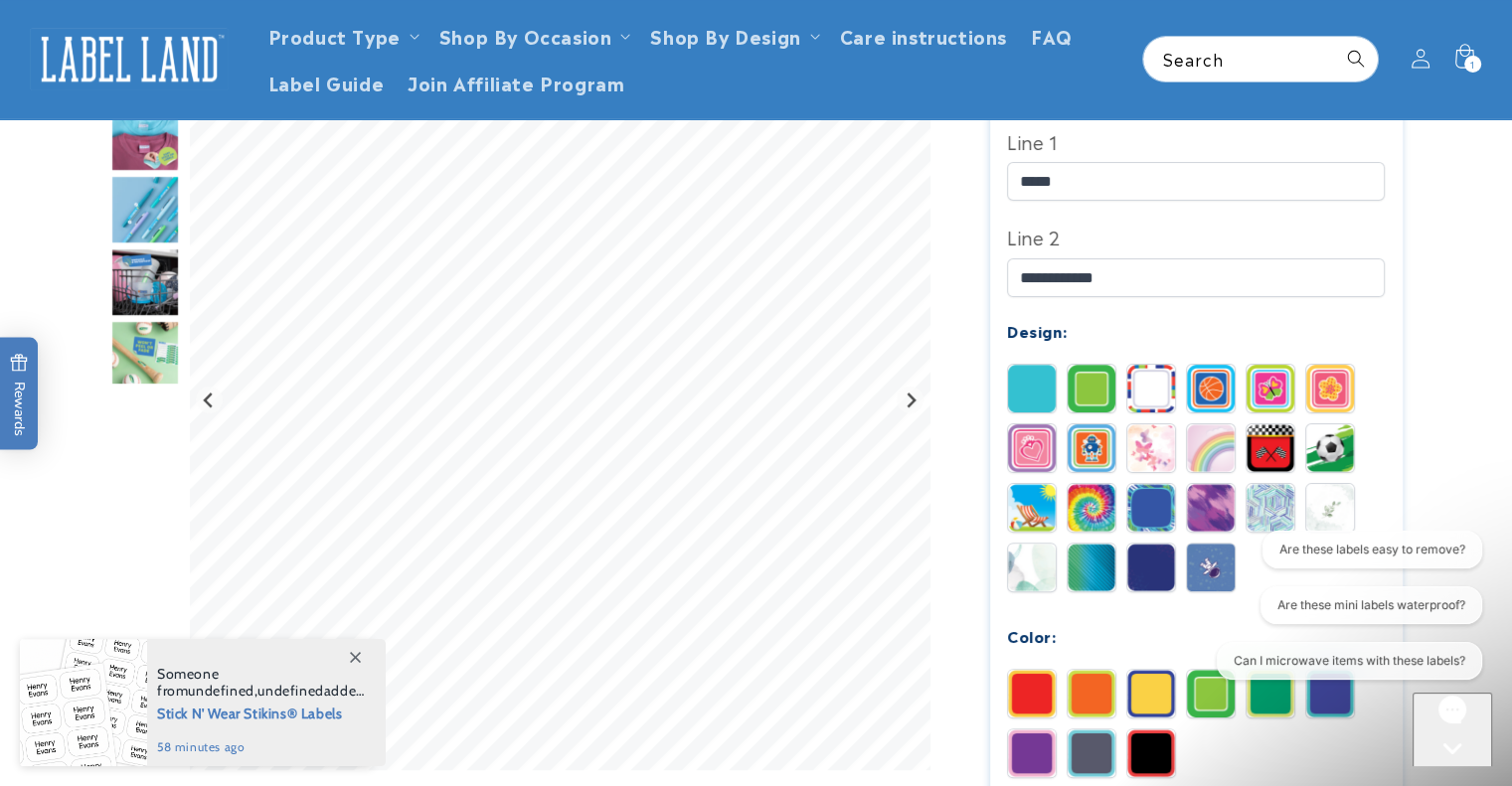 scroll, scrollTop: 497, scrollLeft: 0, axis: vertical 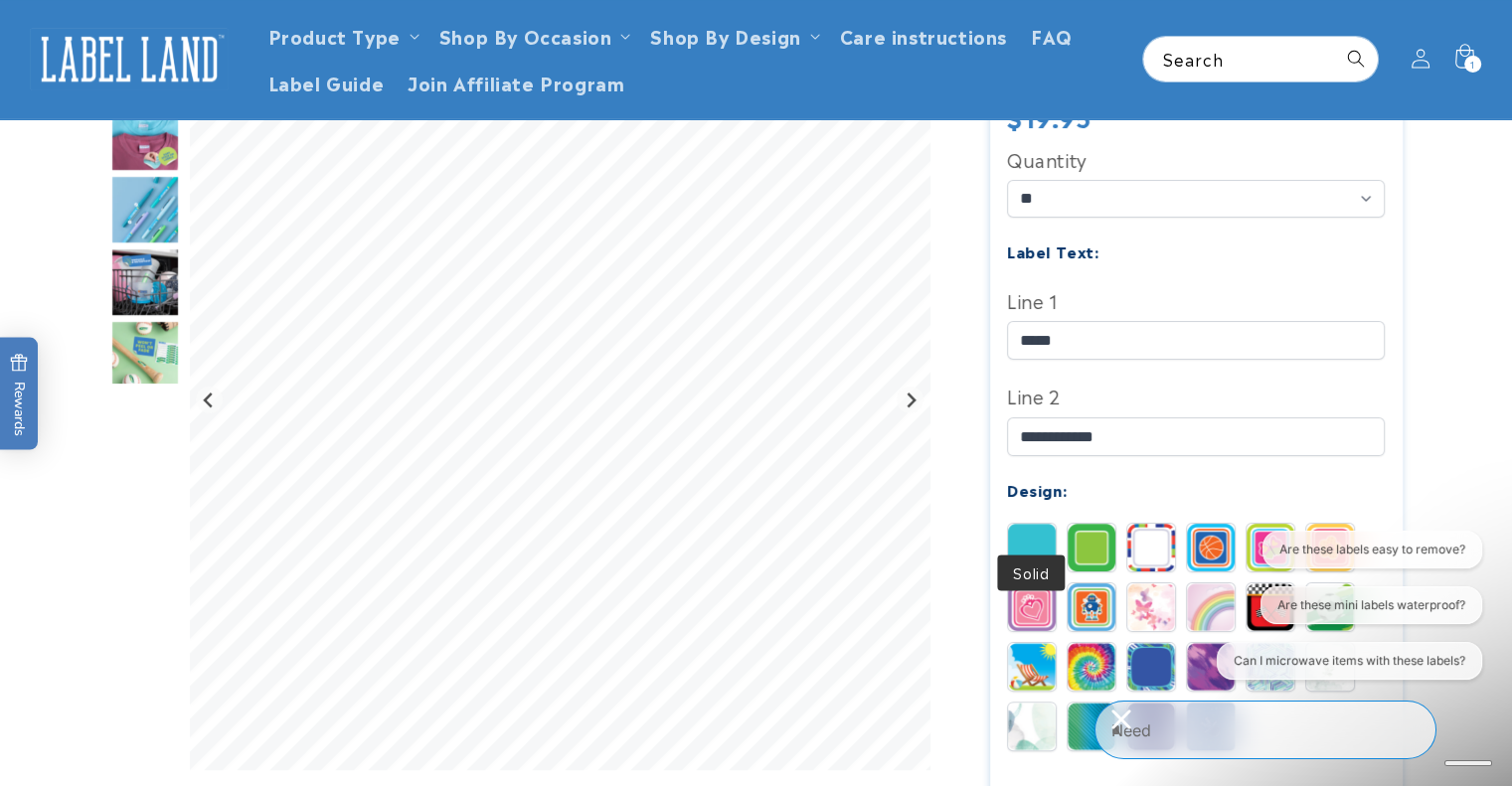 click at bounding box center [1032, 548] 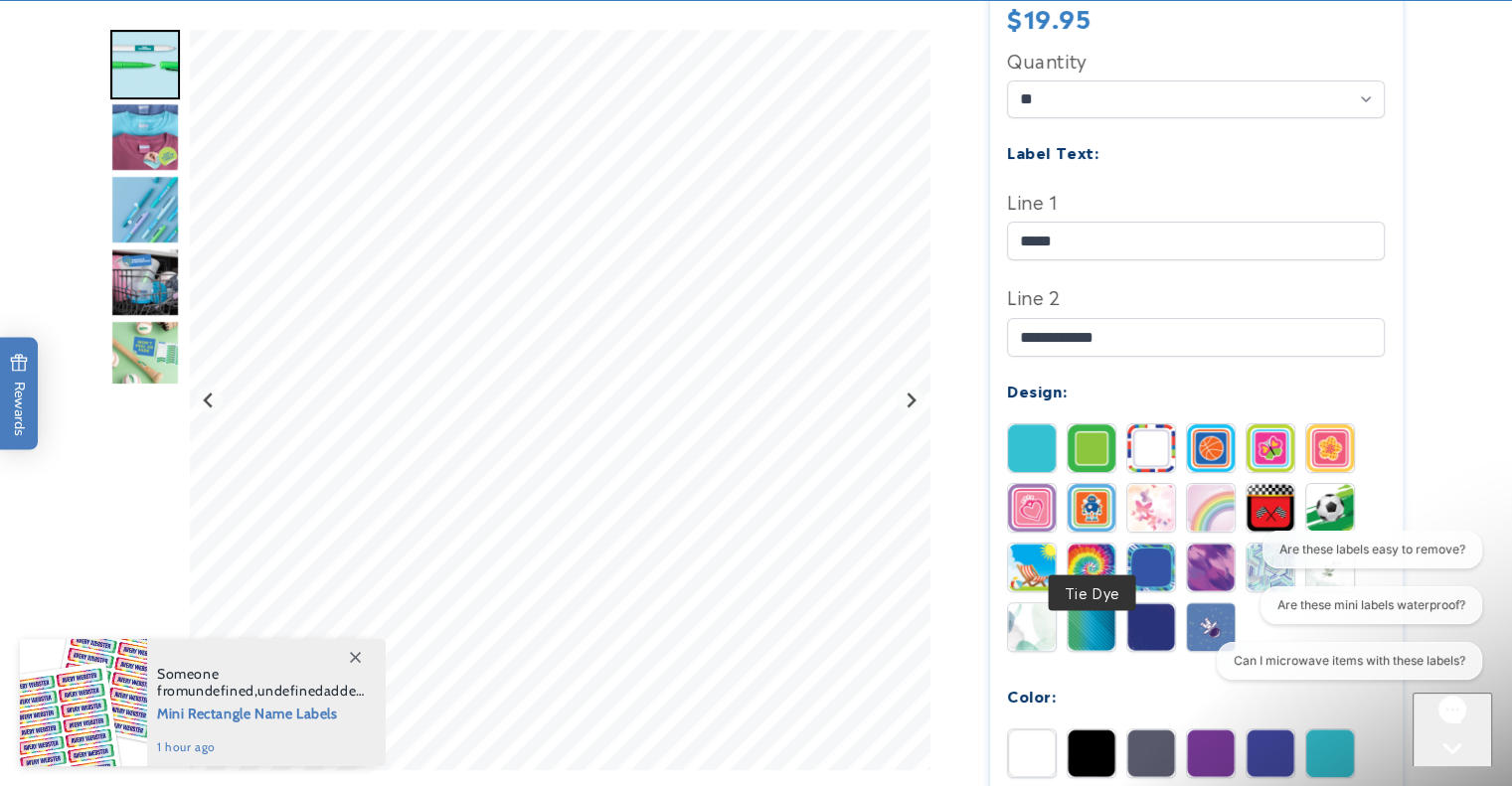 scroll, scrollTop: 795, scrollLeft: 0, axis: vertical 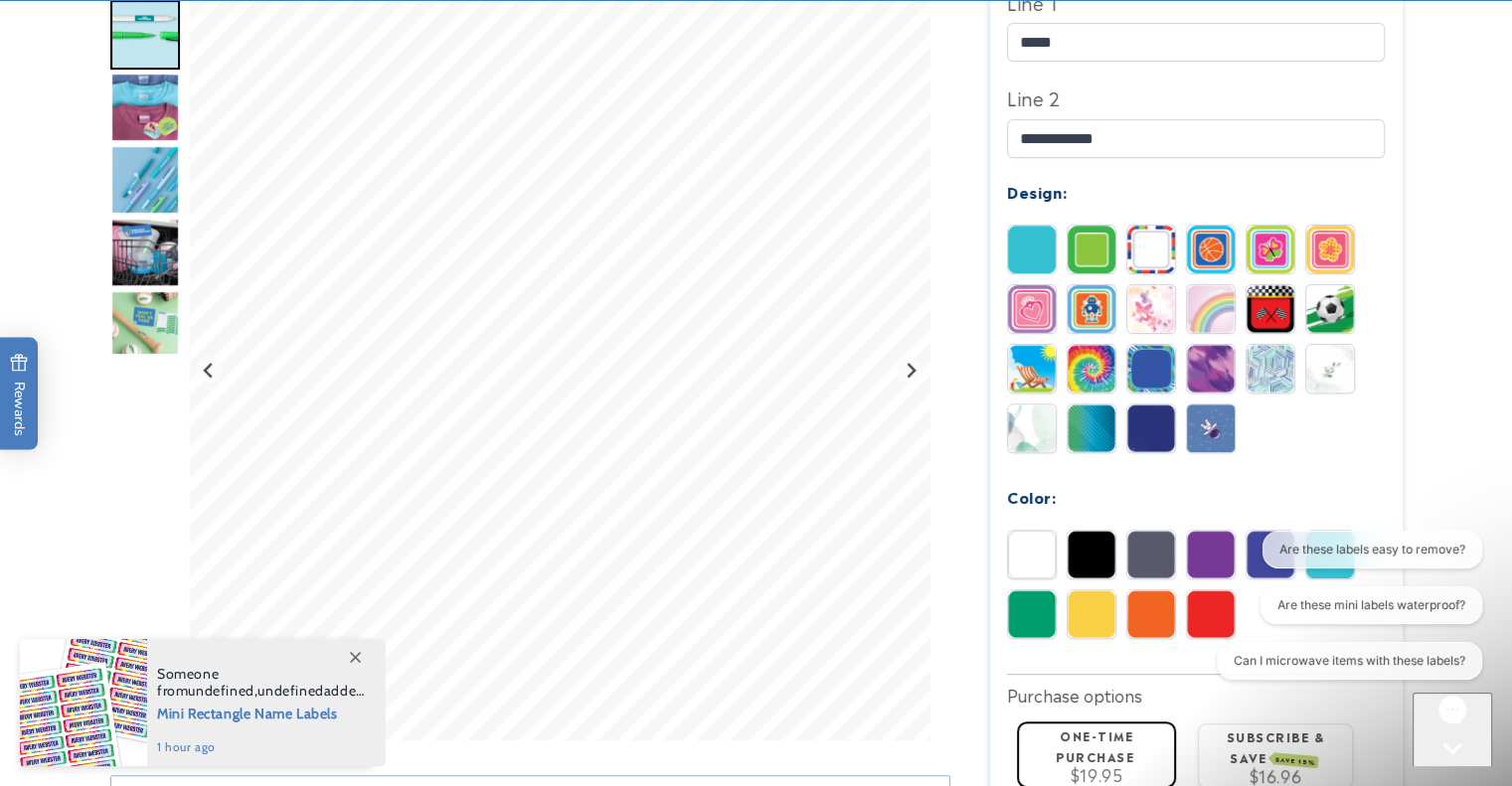 click at bounding box center (1151, 614) 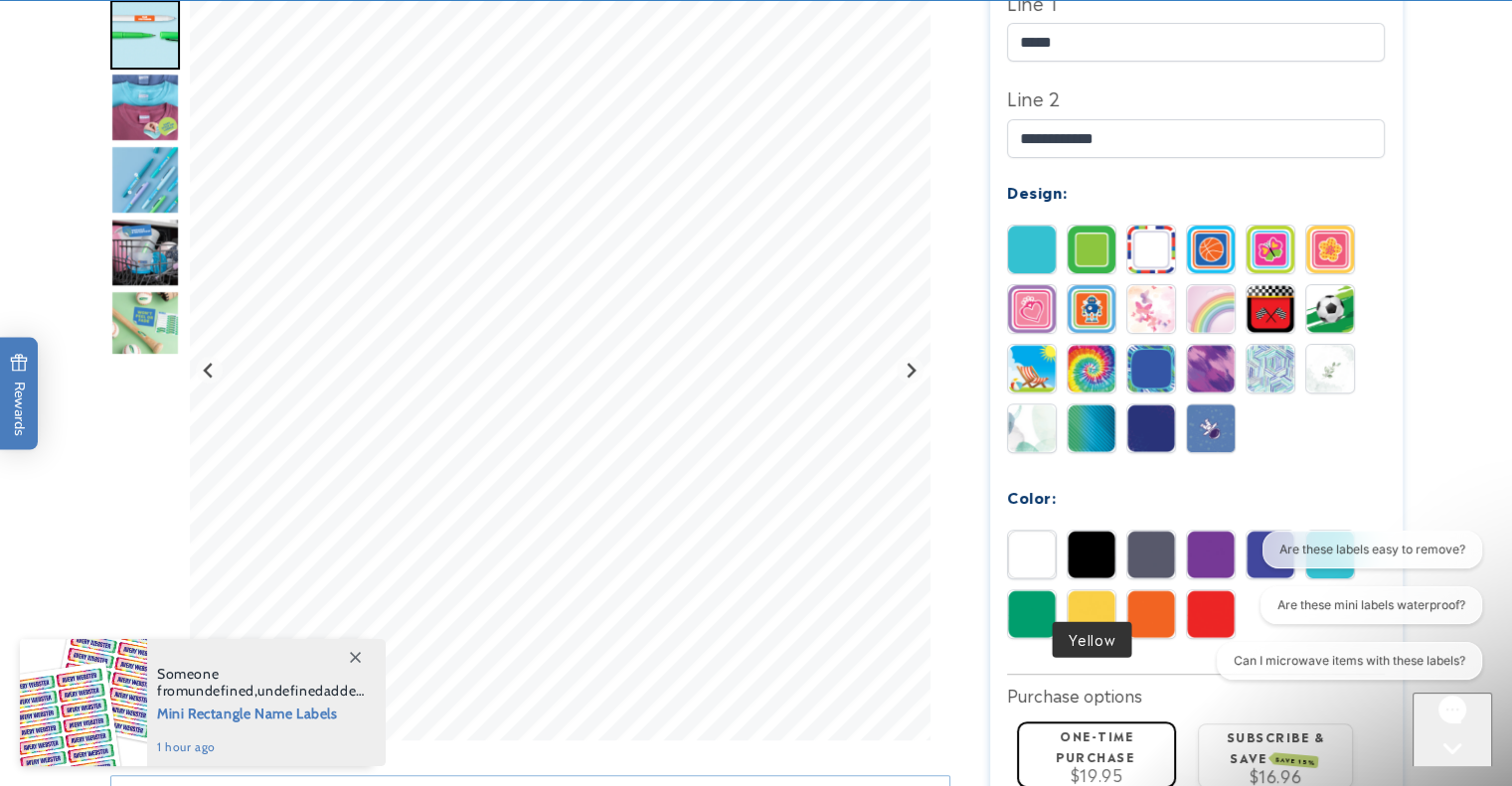 click at bounding box center (1092, 614) 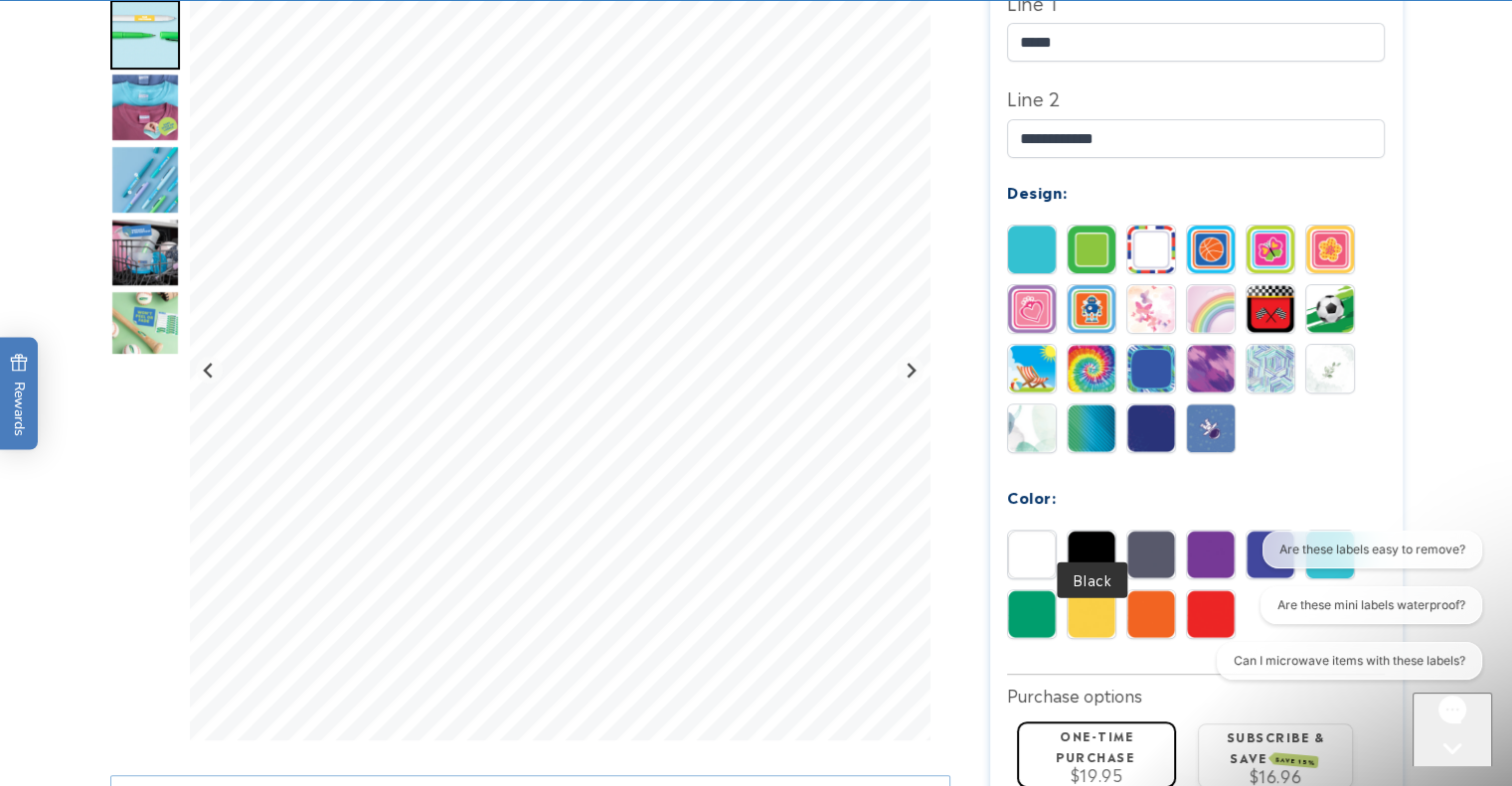 click at bounding box center (1092, 554) 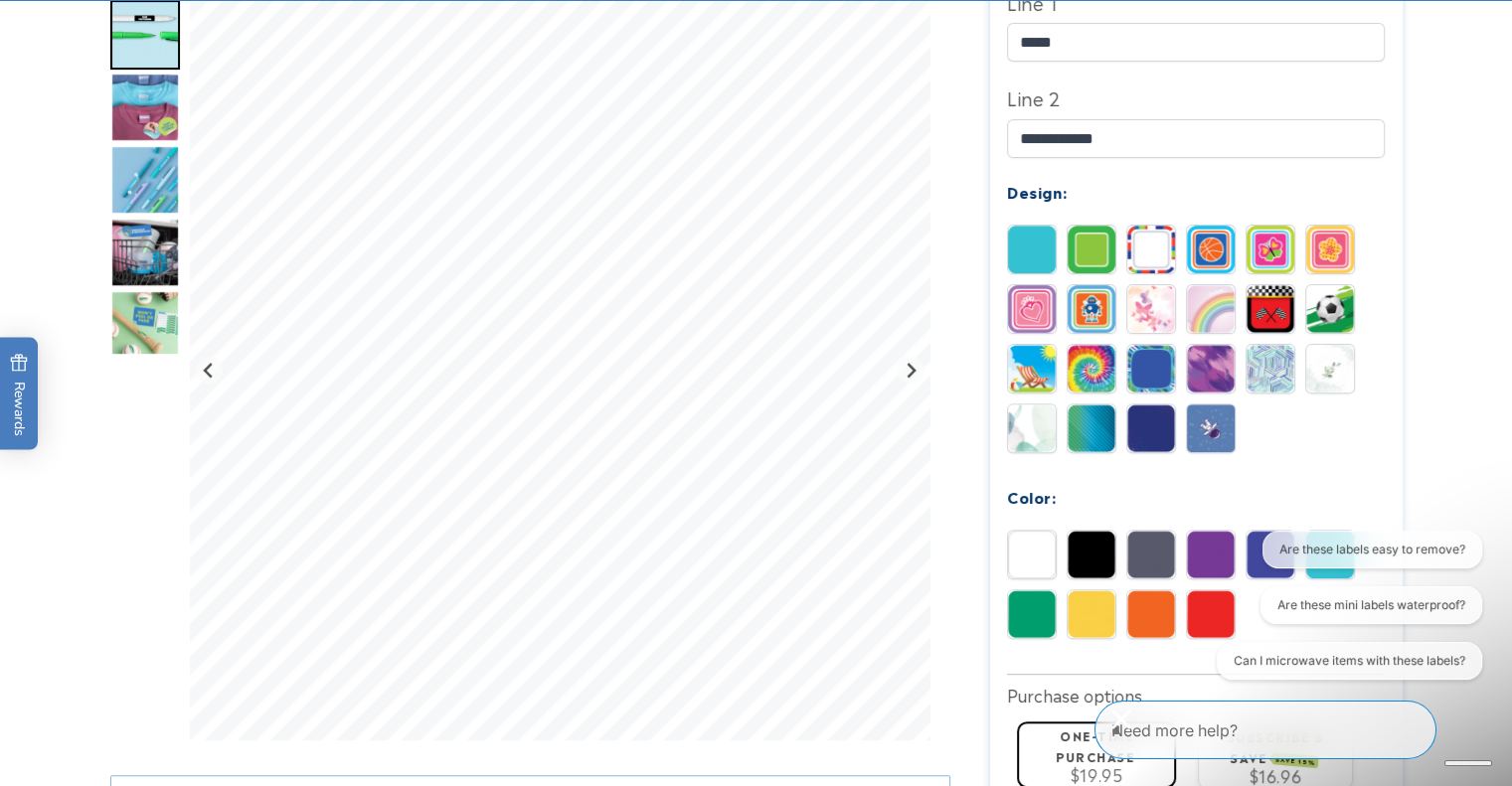 click at bounding box center (1151, 554) 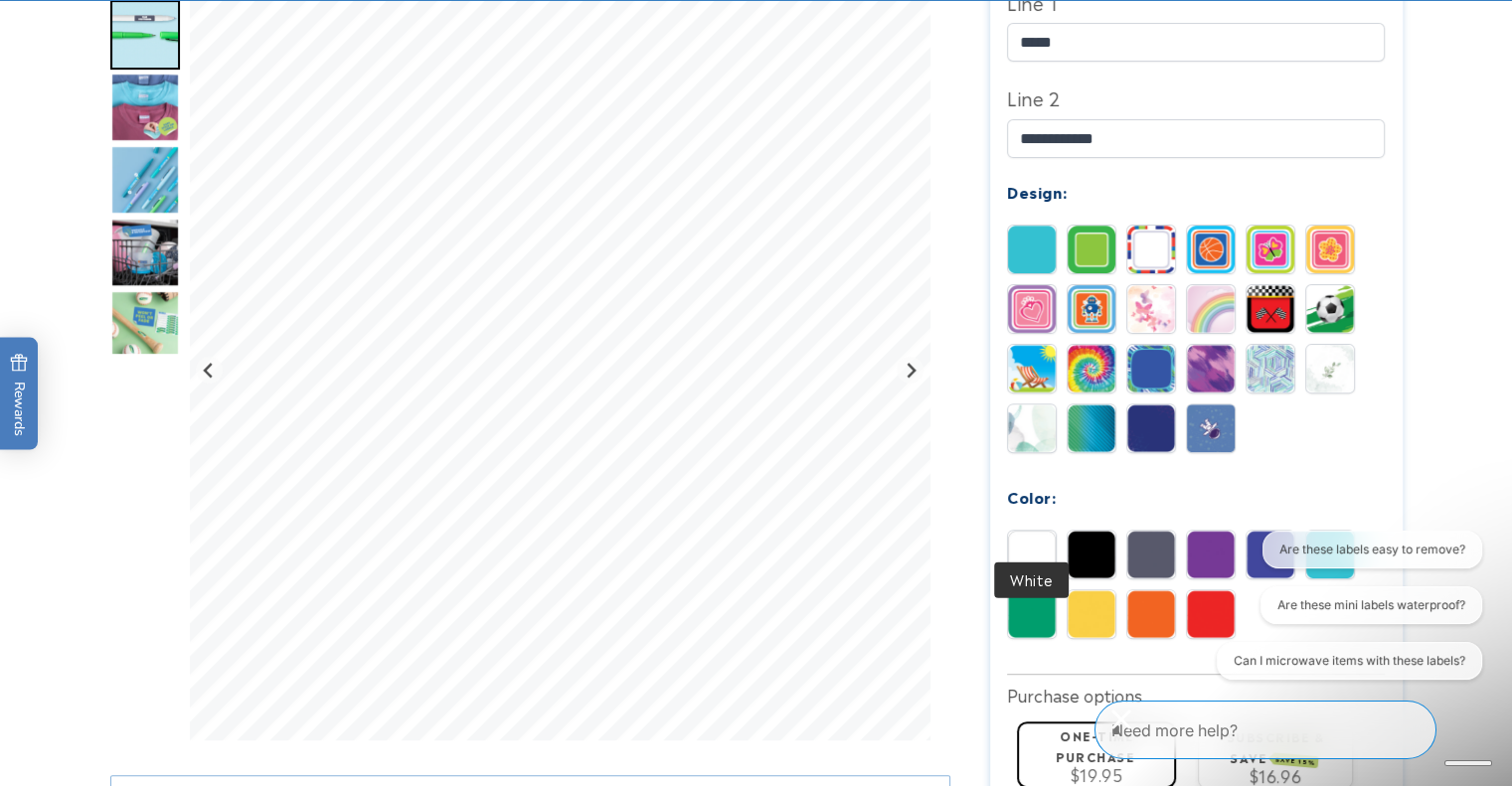 drag, startPoint x: 1018, startPoint y: 531, endPoint x: 1030, endPoint y: 525, distance: 13.416408 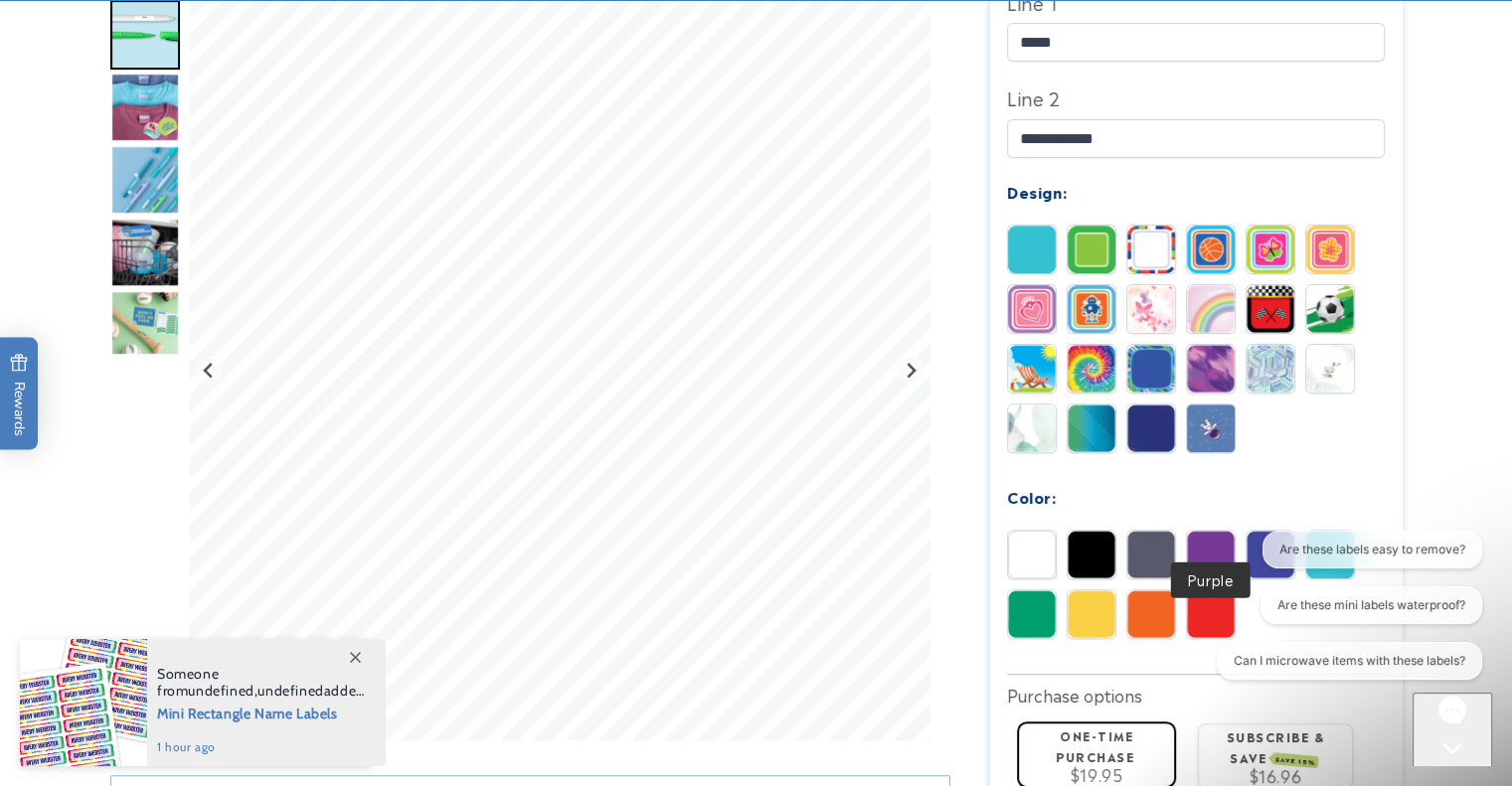 click at bounding box center (1211, 554) 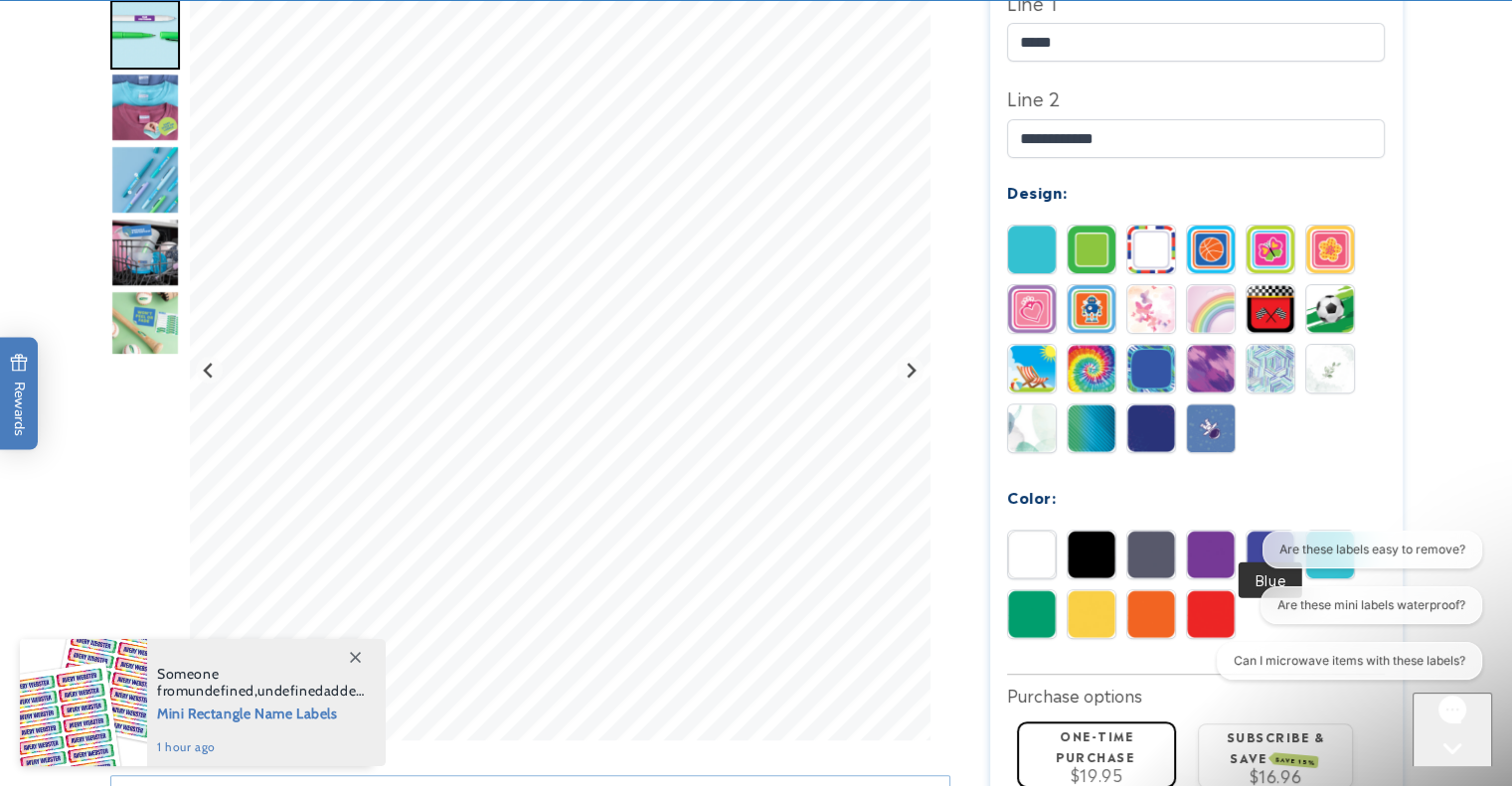 click at bounding box center (1270, 554) 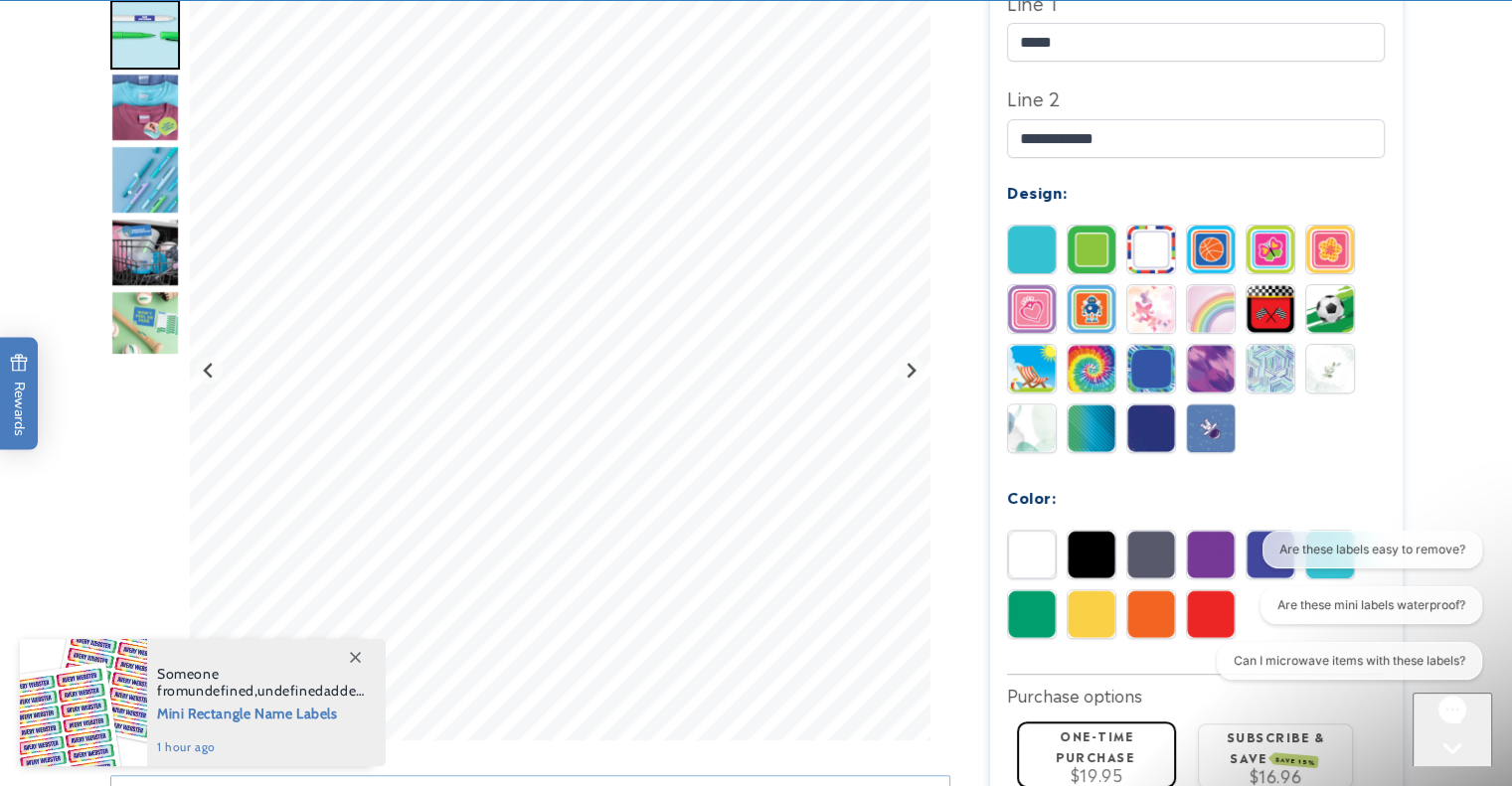 click at bounding box center [1330, 554] 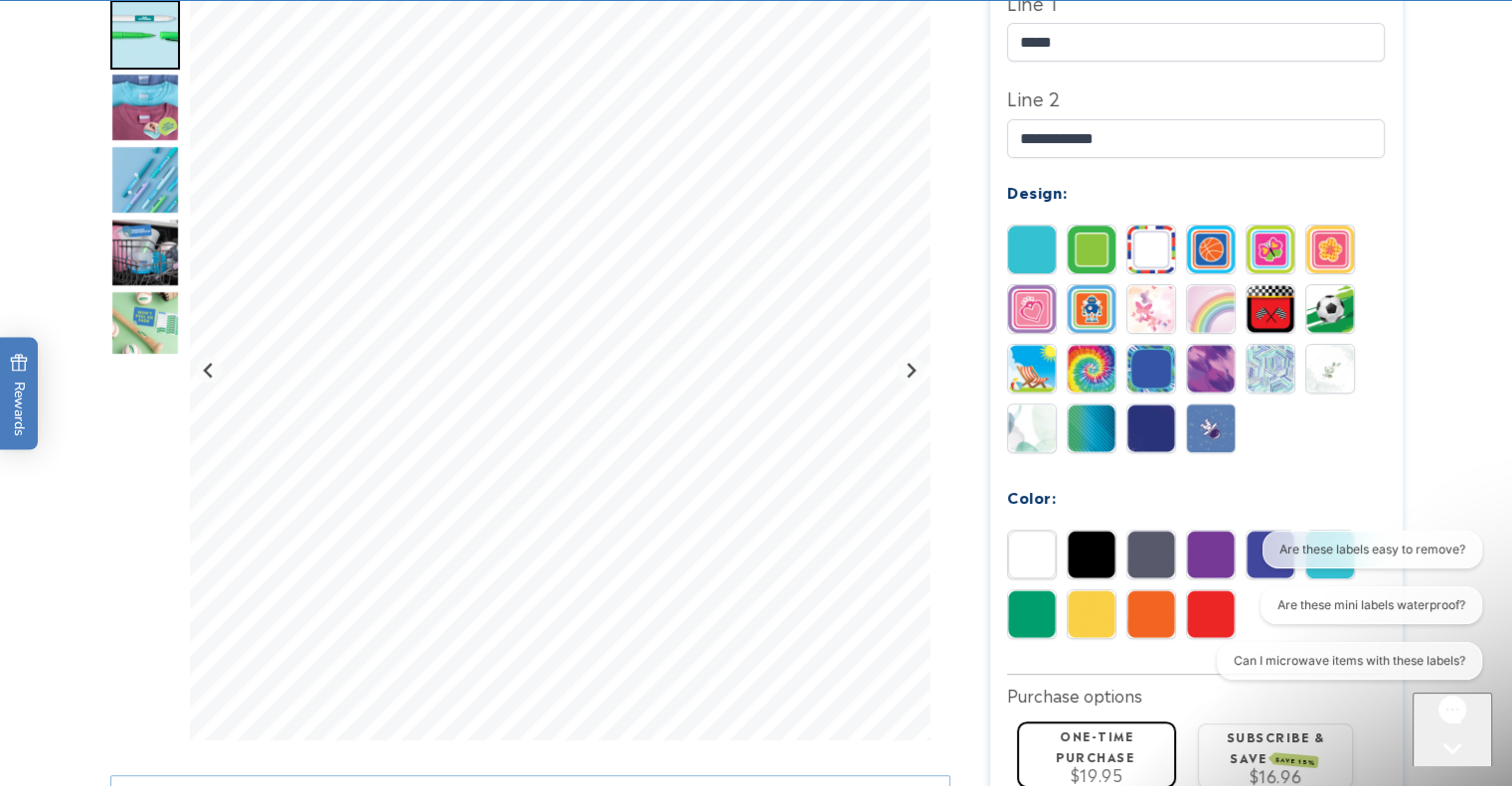 click at bounding box center [1032, 614] 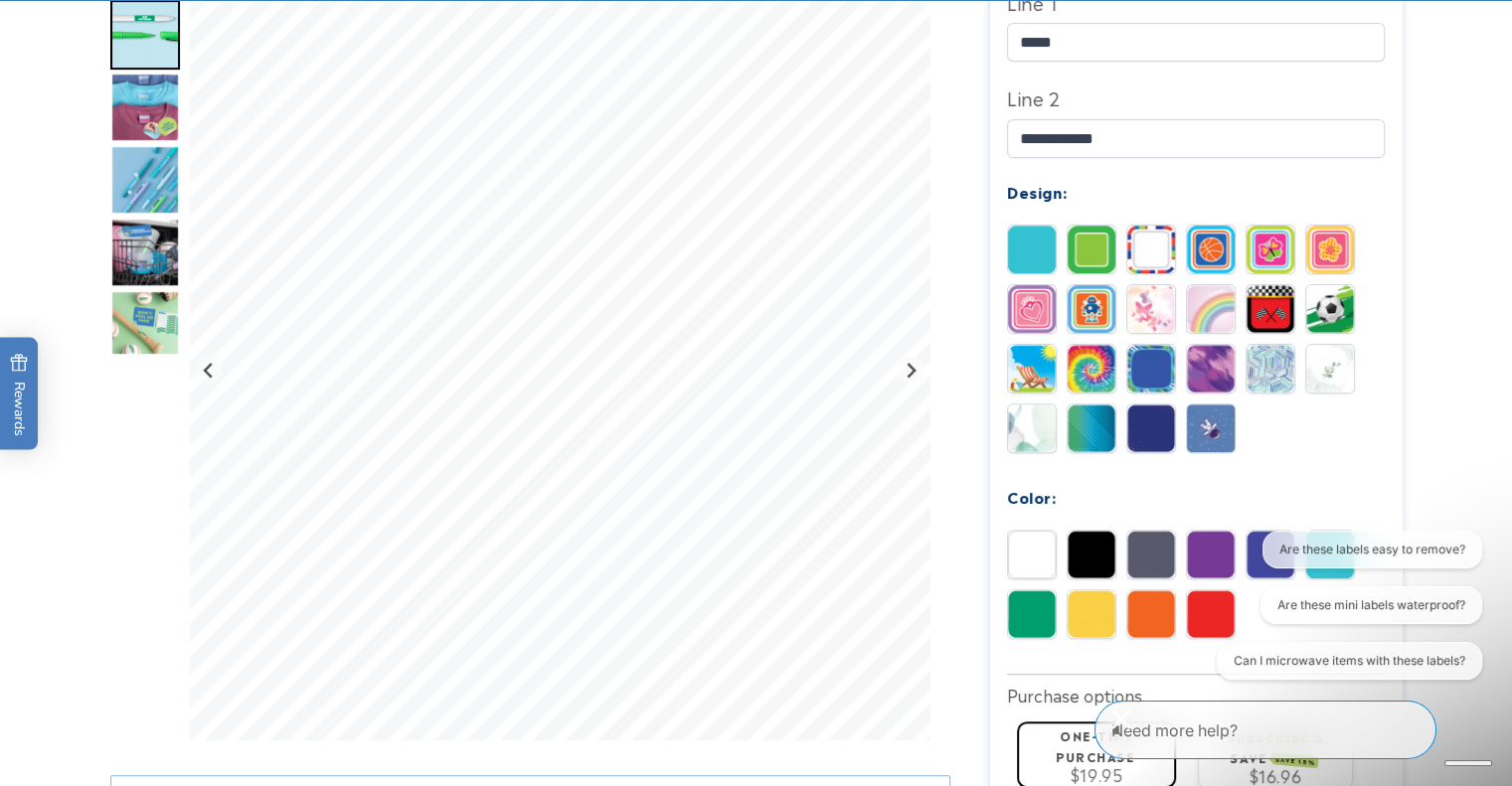 click at bounding box center (1092, 614) 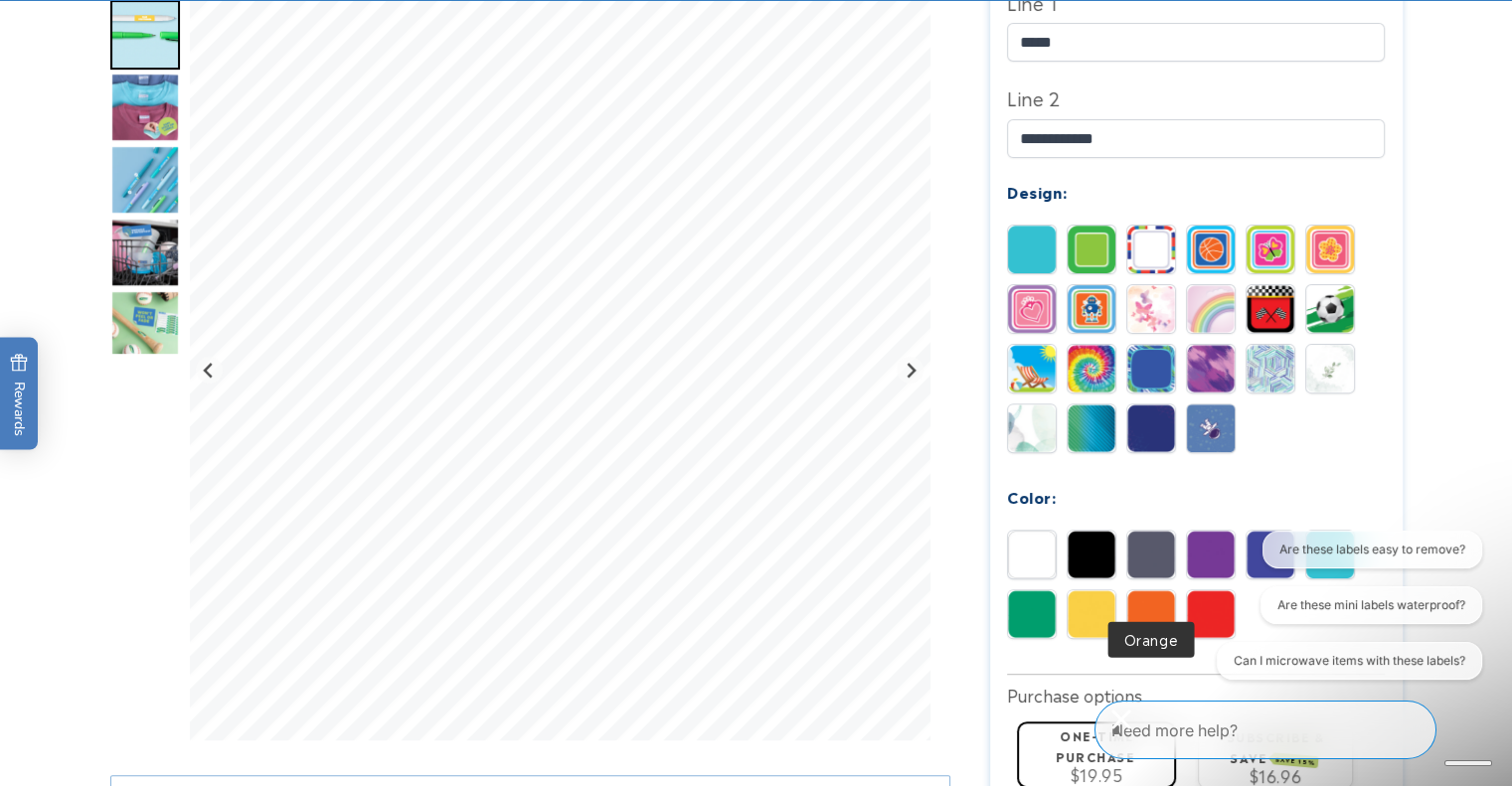 click at bounding box center [1151, 614] 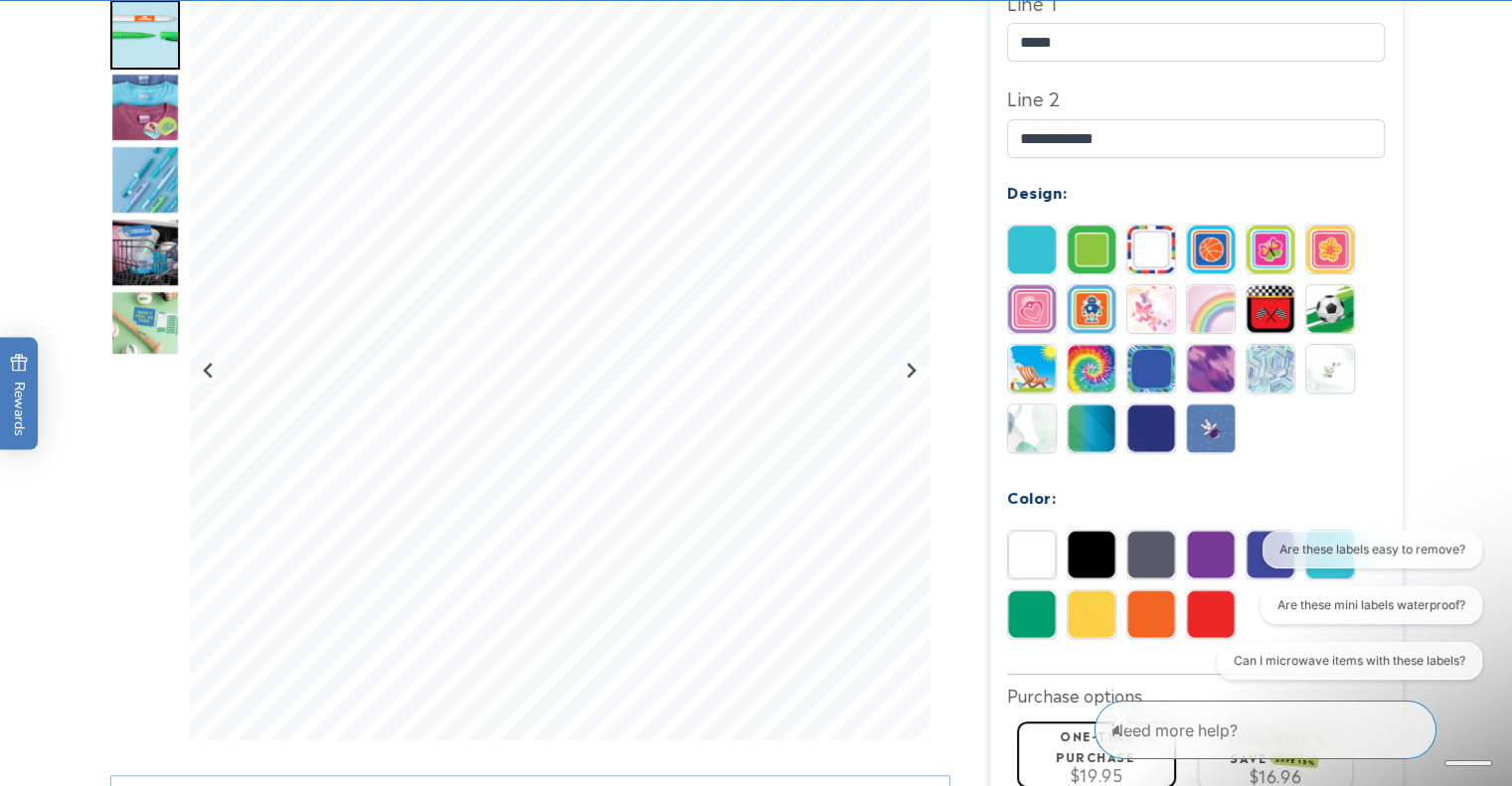 click on "Are these labels easy to remove? Are these mini labels waterproof? Can I microwave items with these labels?" at bounding box center [1348, 609] 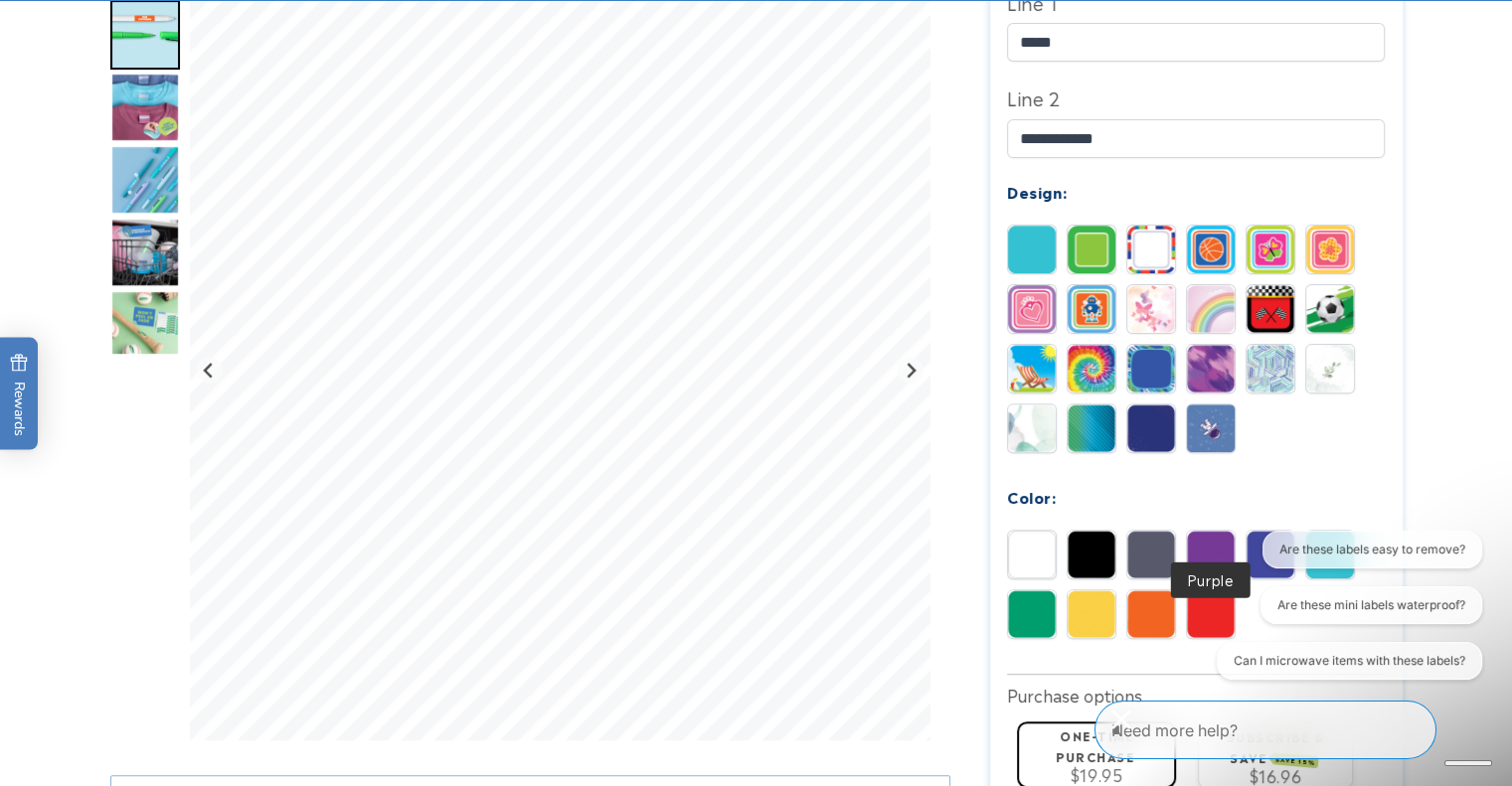 click at bounding box center (1211, 554) 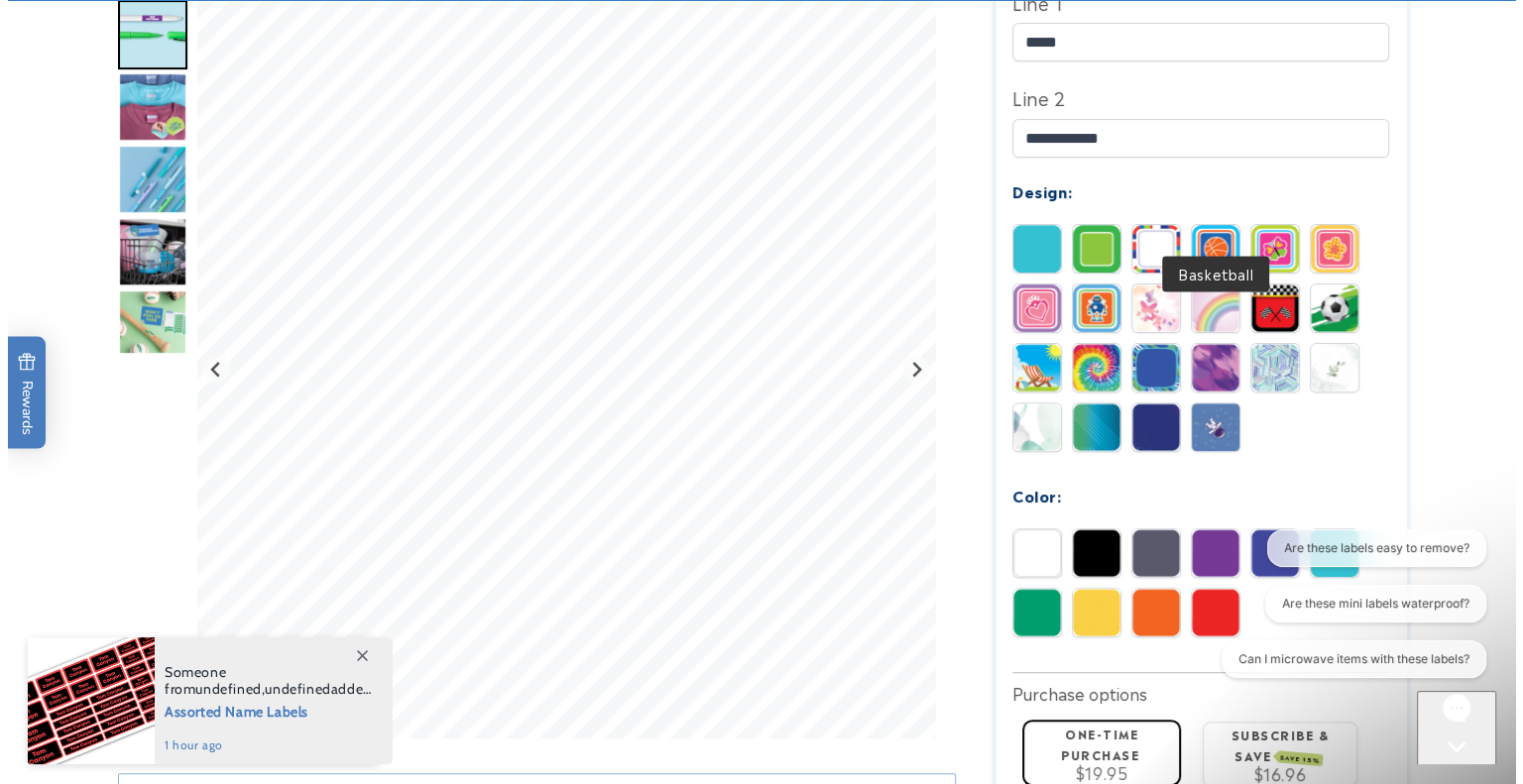 scroll, scrollTop: 1189, scrollLeft: 0, axis: vertical 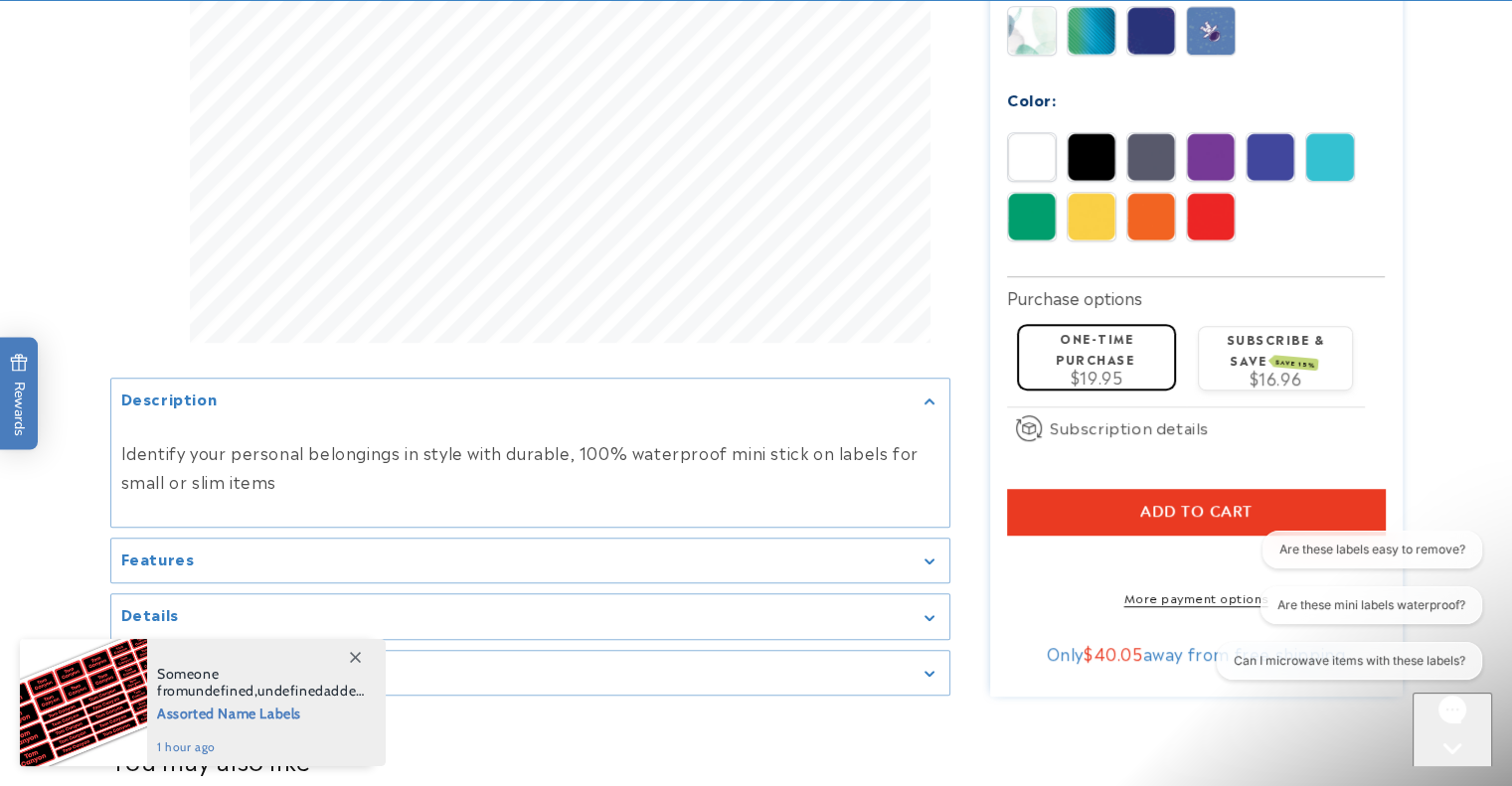 click on "Add to cart" at bounding box center [1196, 512] 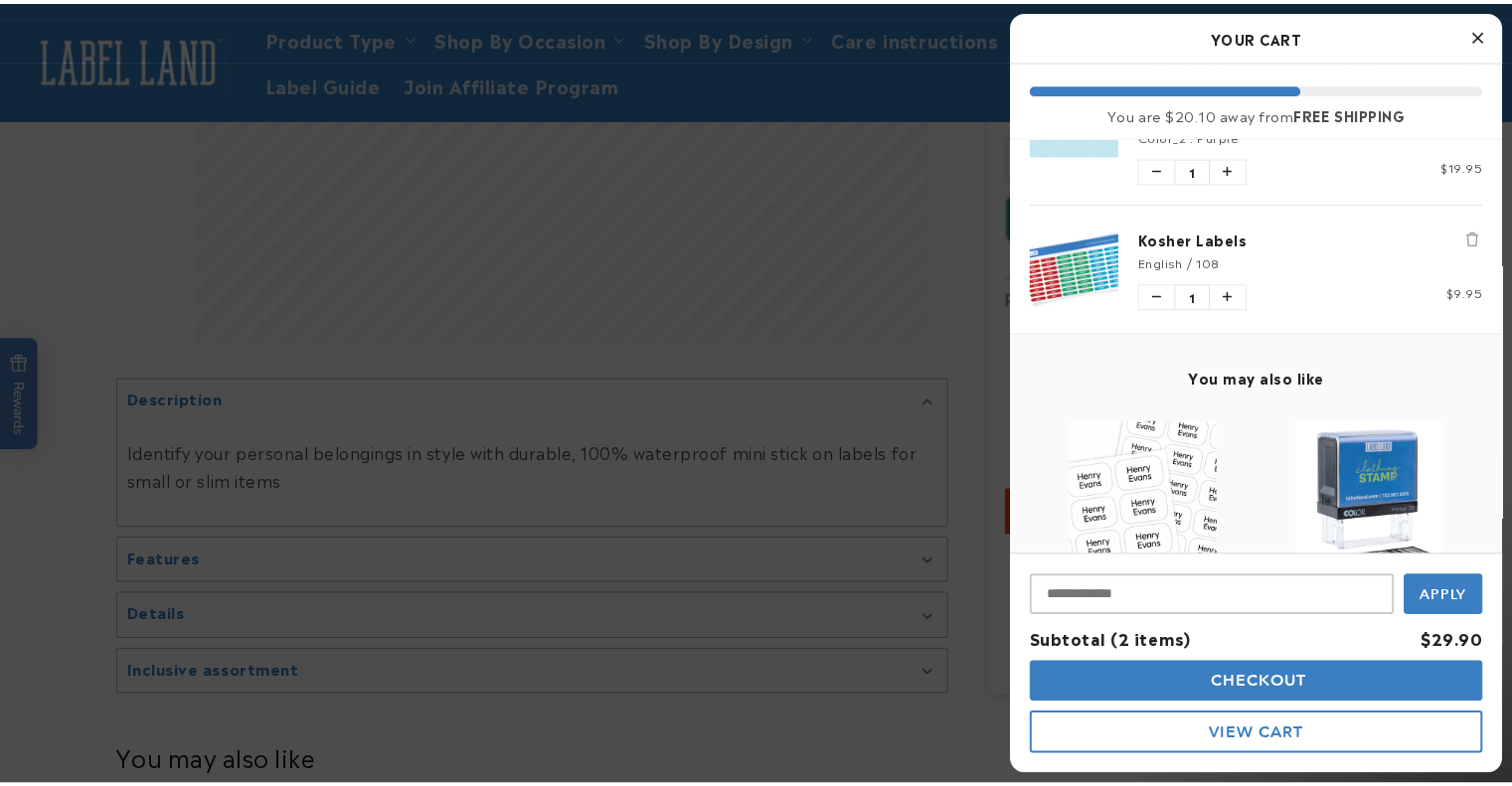 scroll, scrollTop: 0, scrollLeft: 0, axis: both 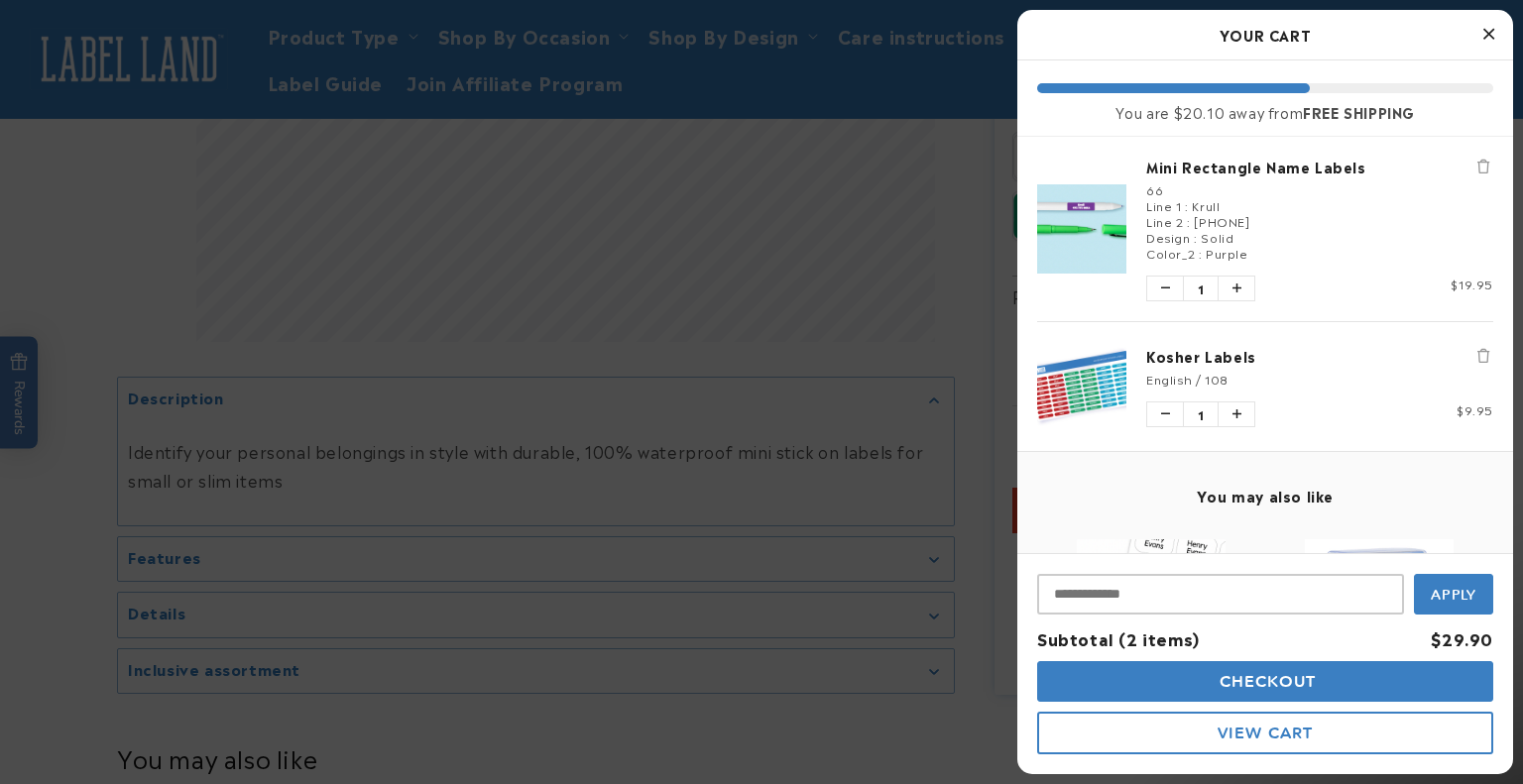 click at bounding box center [1488, 34] 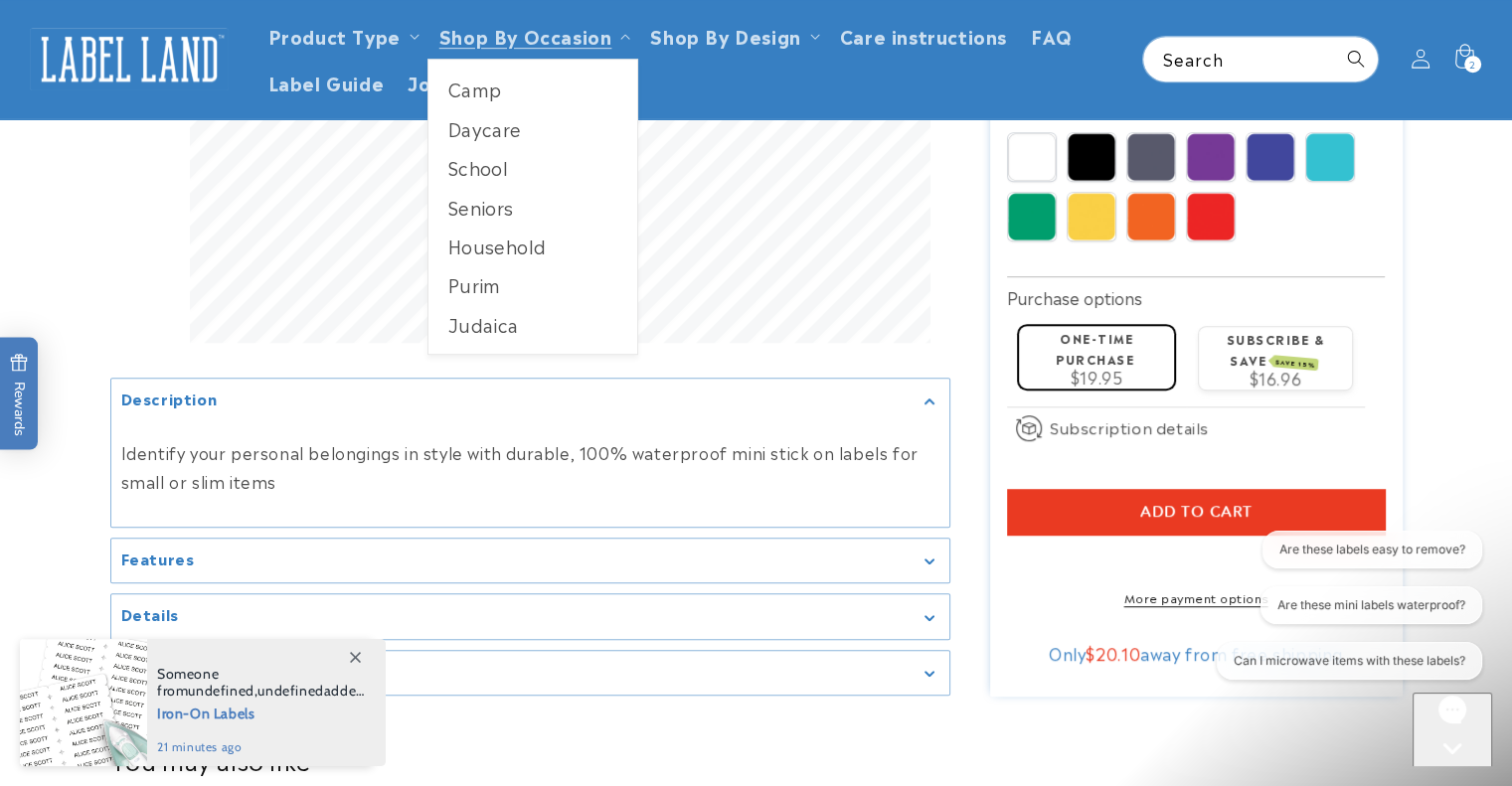 click on "Judaica" at bounding box center [533, 324] 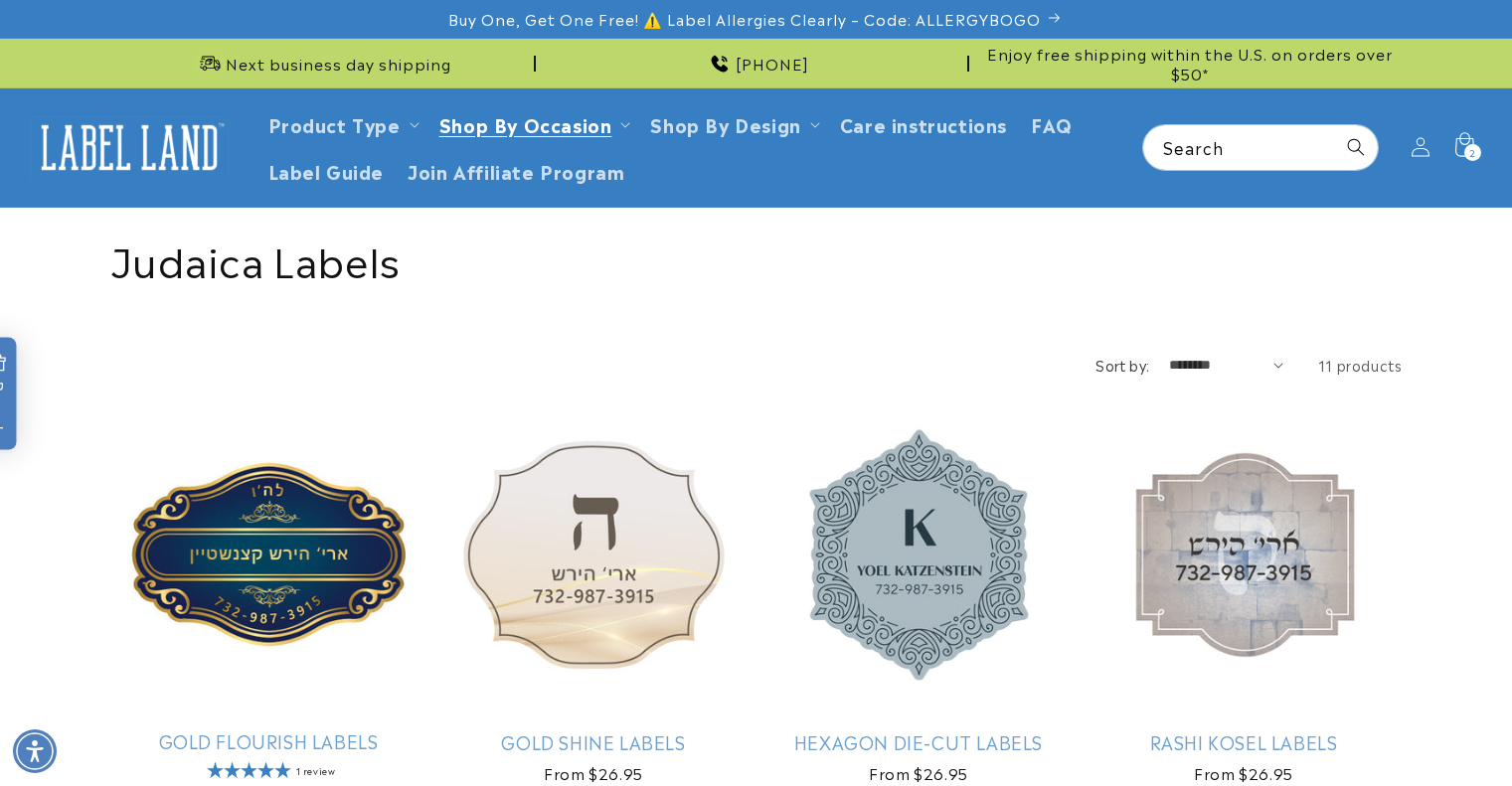 scroll, scrollTop: 0, scrollLeft: 0, axis: both 